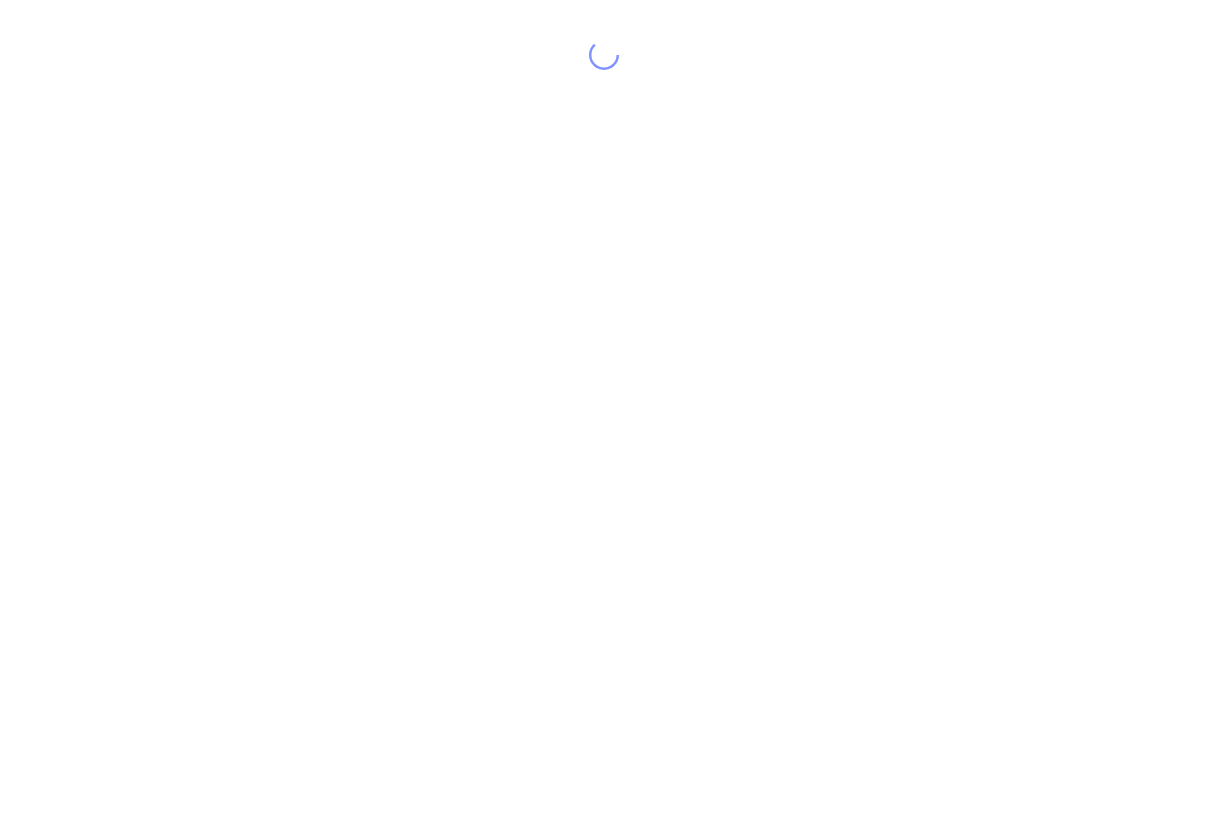 scroll, scrollTop: 0, scrollLeft: 0, axis: both 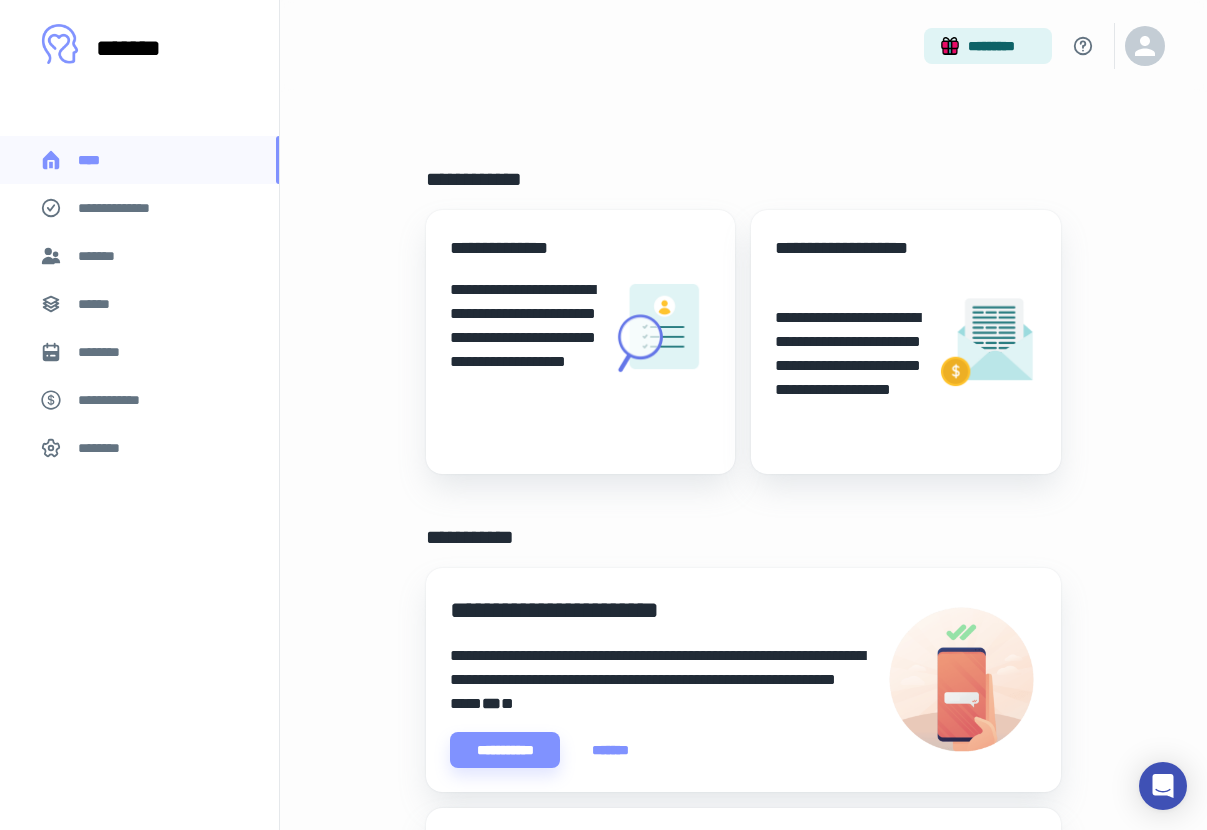 click 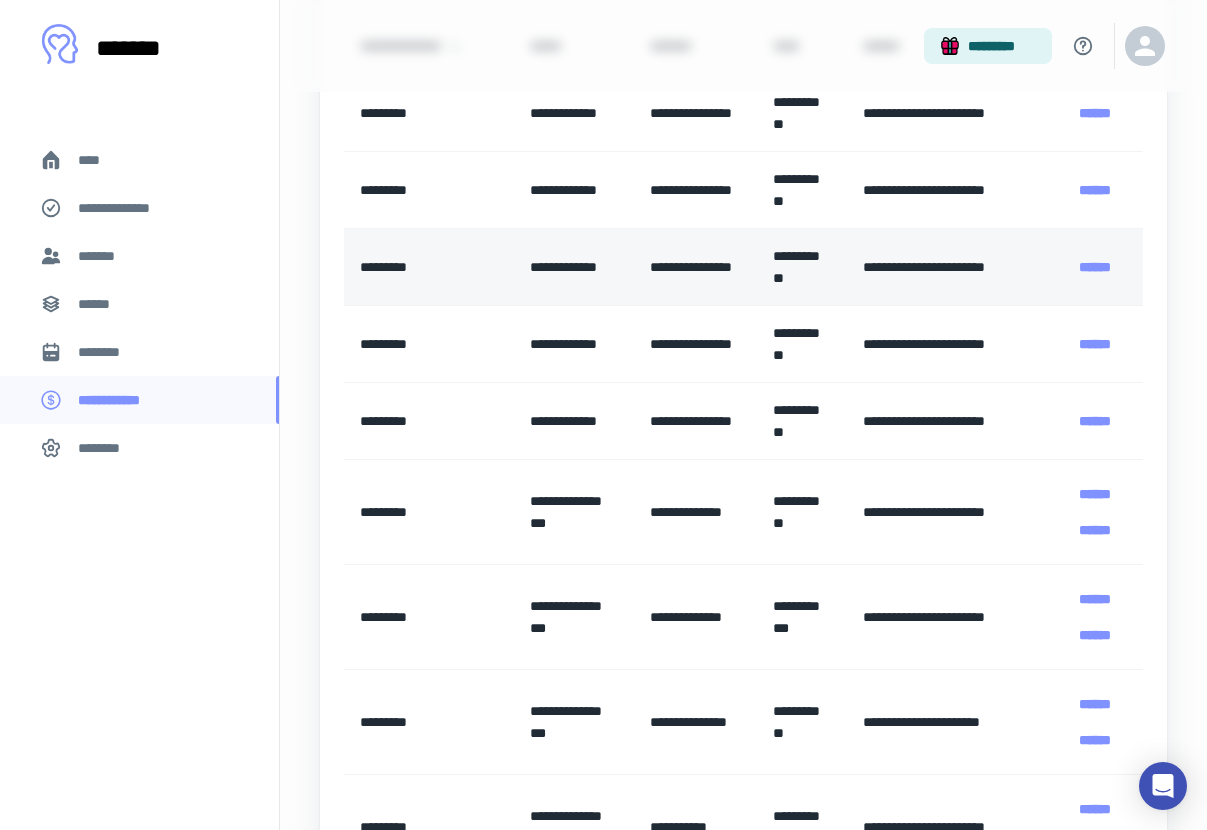scroll, scrollTop: 425, scrollLeft: 0, axis: vertical 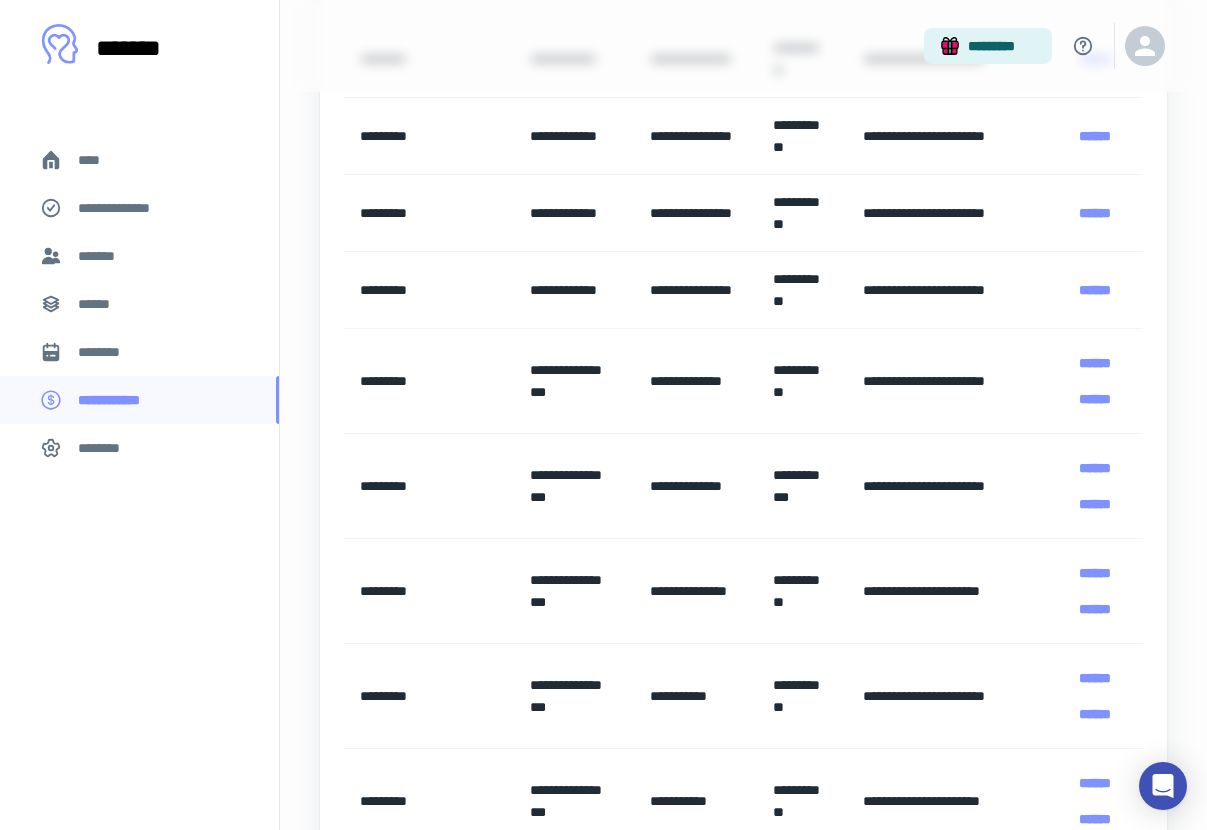 click on "****" at bounding box center (97, 160) 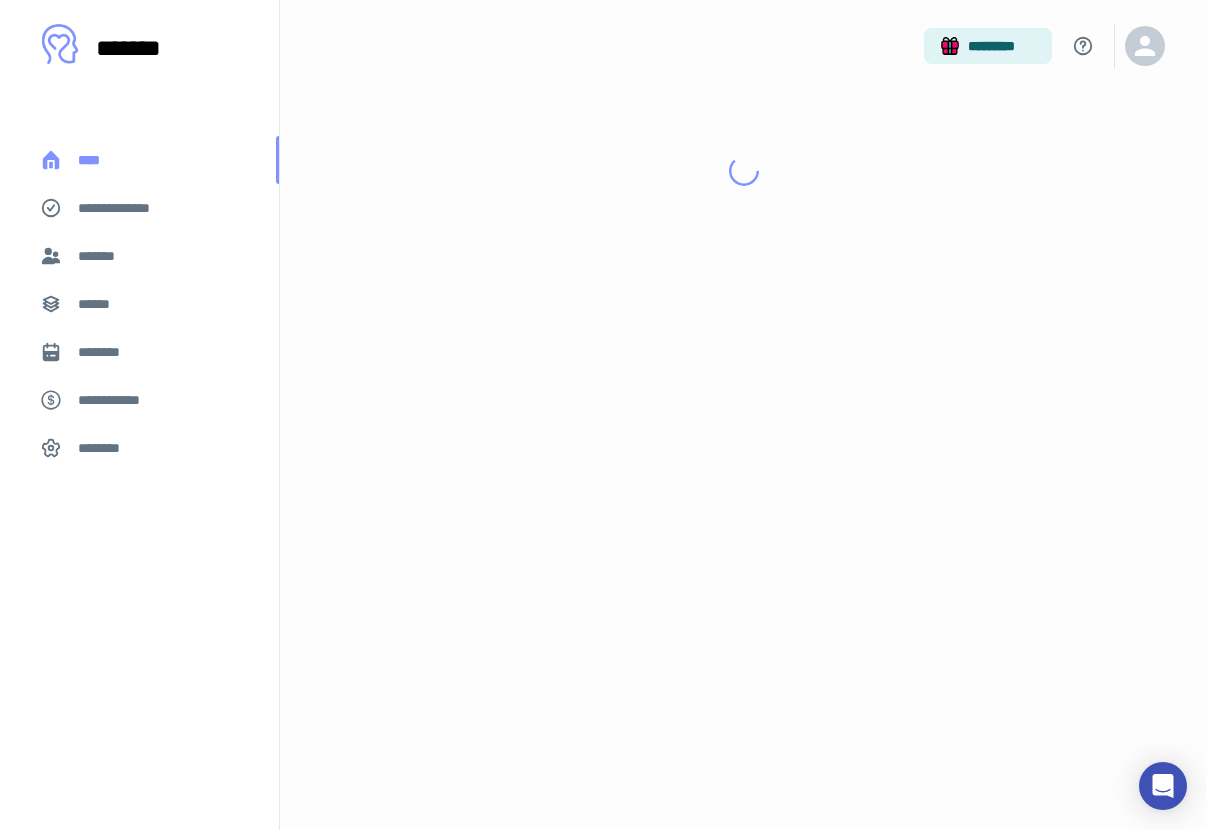 scroll, scrollTop: 0, scrollLeft: 0, axis: both 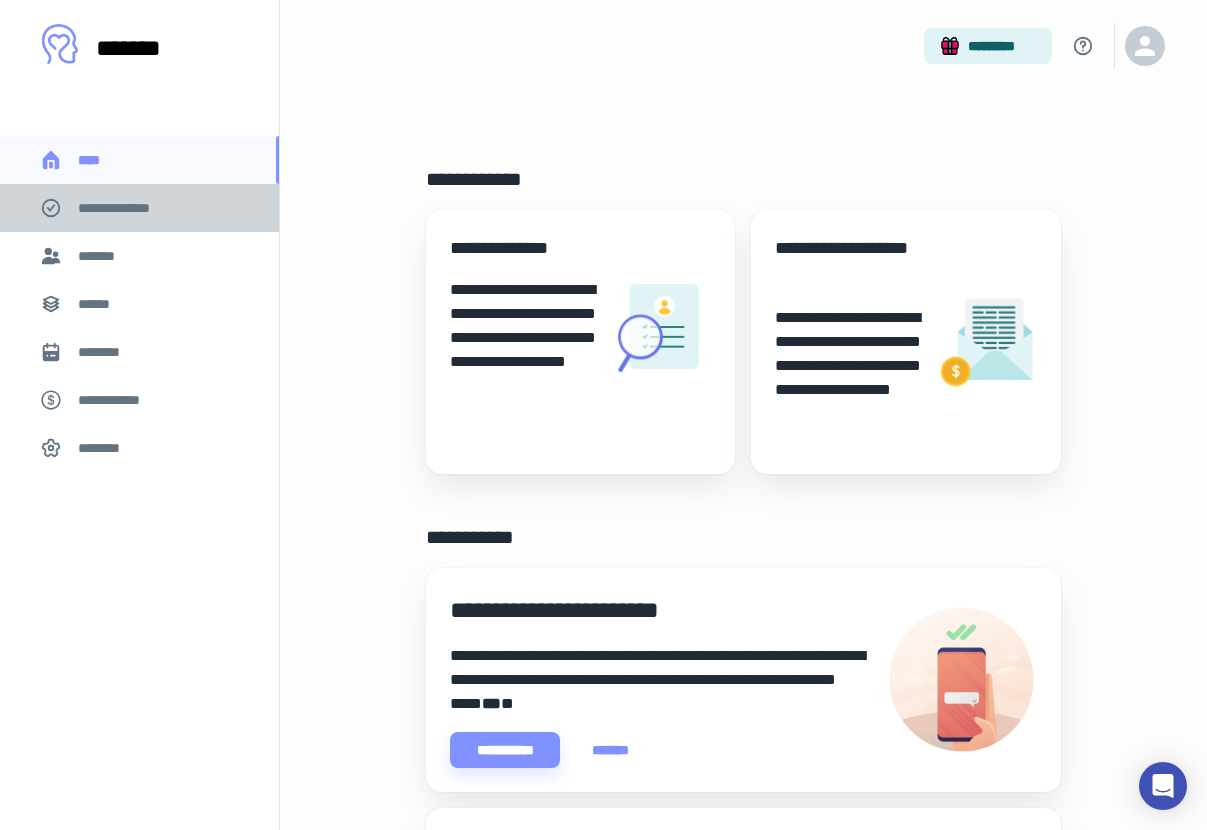 click on "**********" at bounding box center [139, 208] 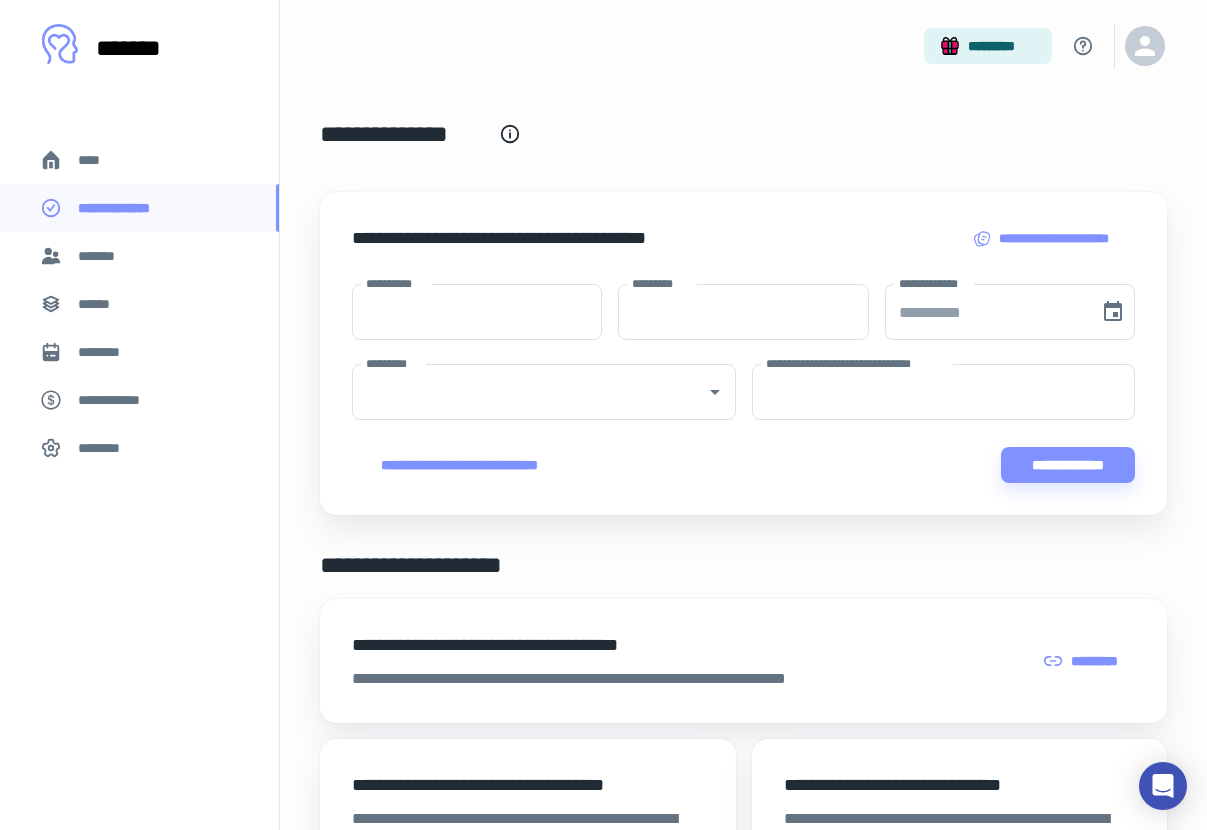 click on "*******" at bounding box center [139, 256] 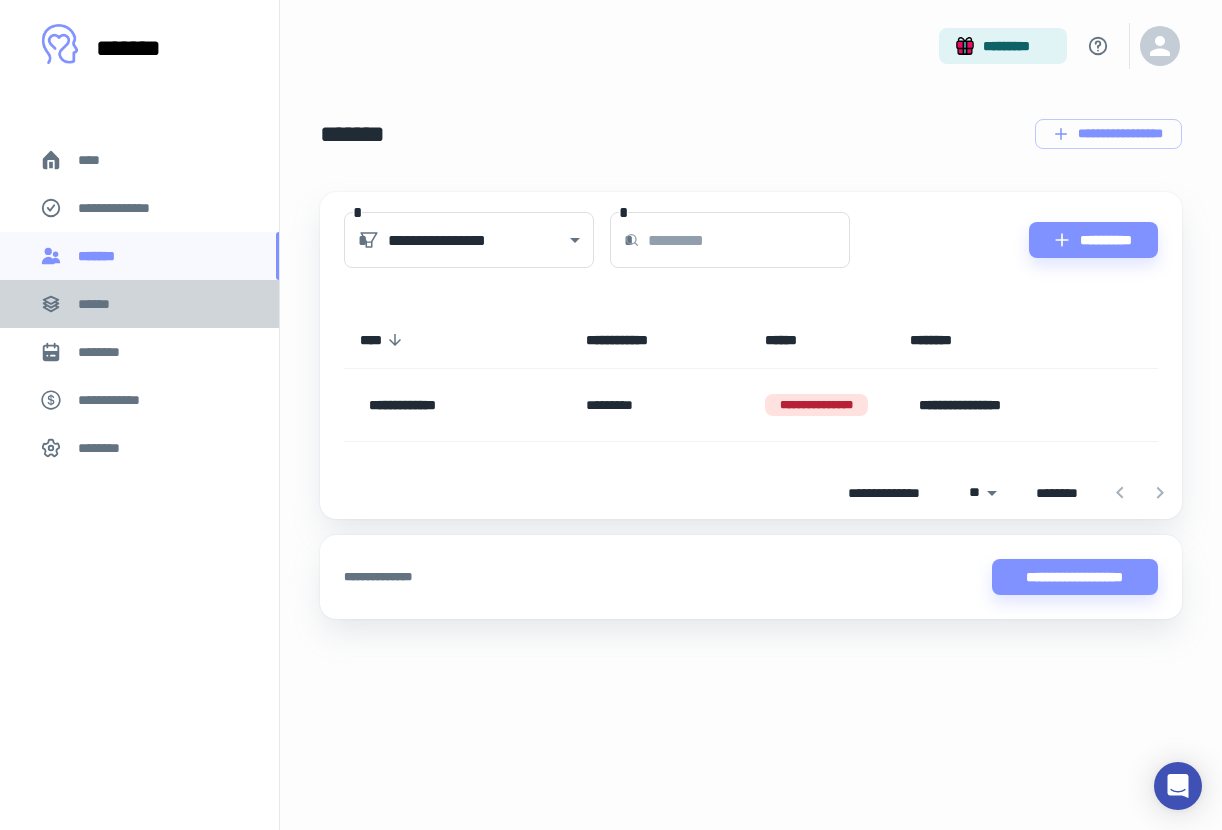 click 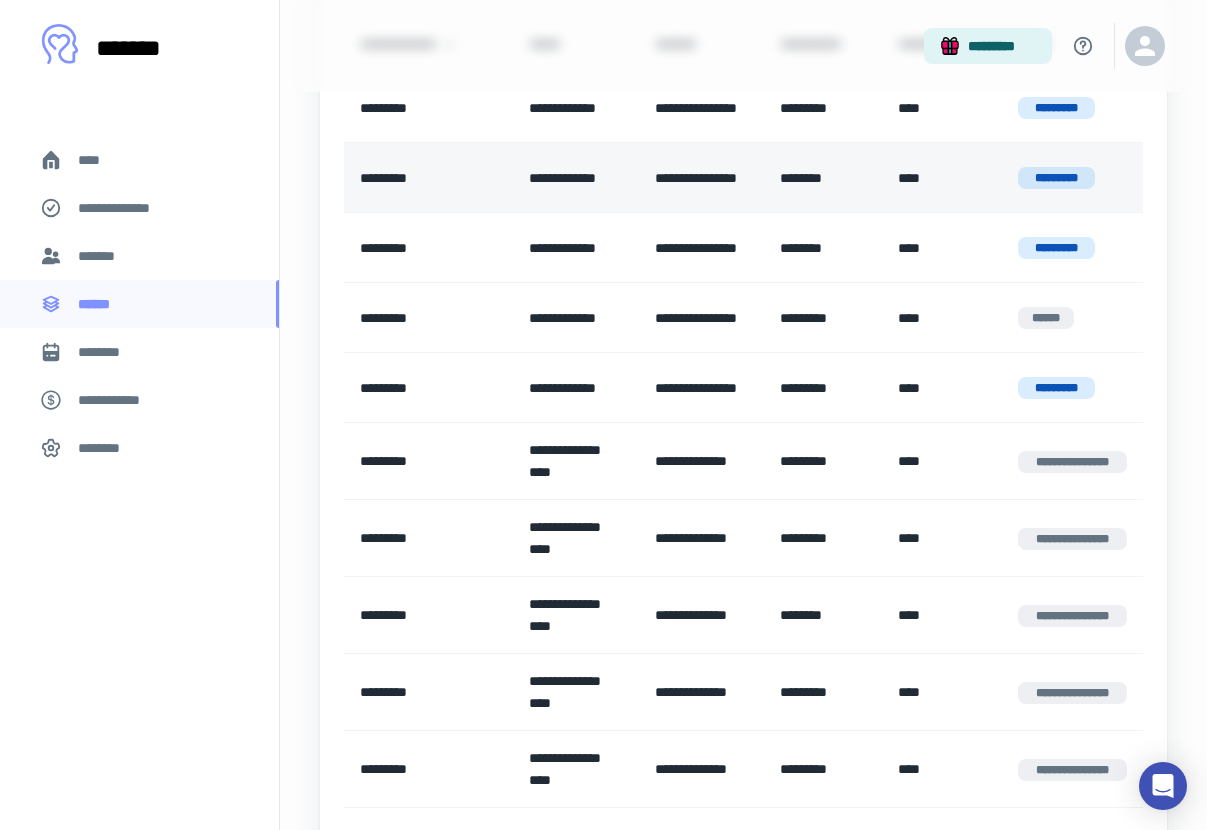 scroll, scrollTop: 154, scrollLeft: 0, axis: vertical 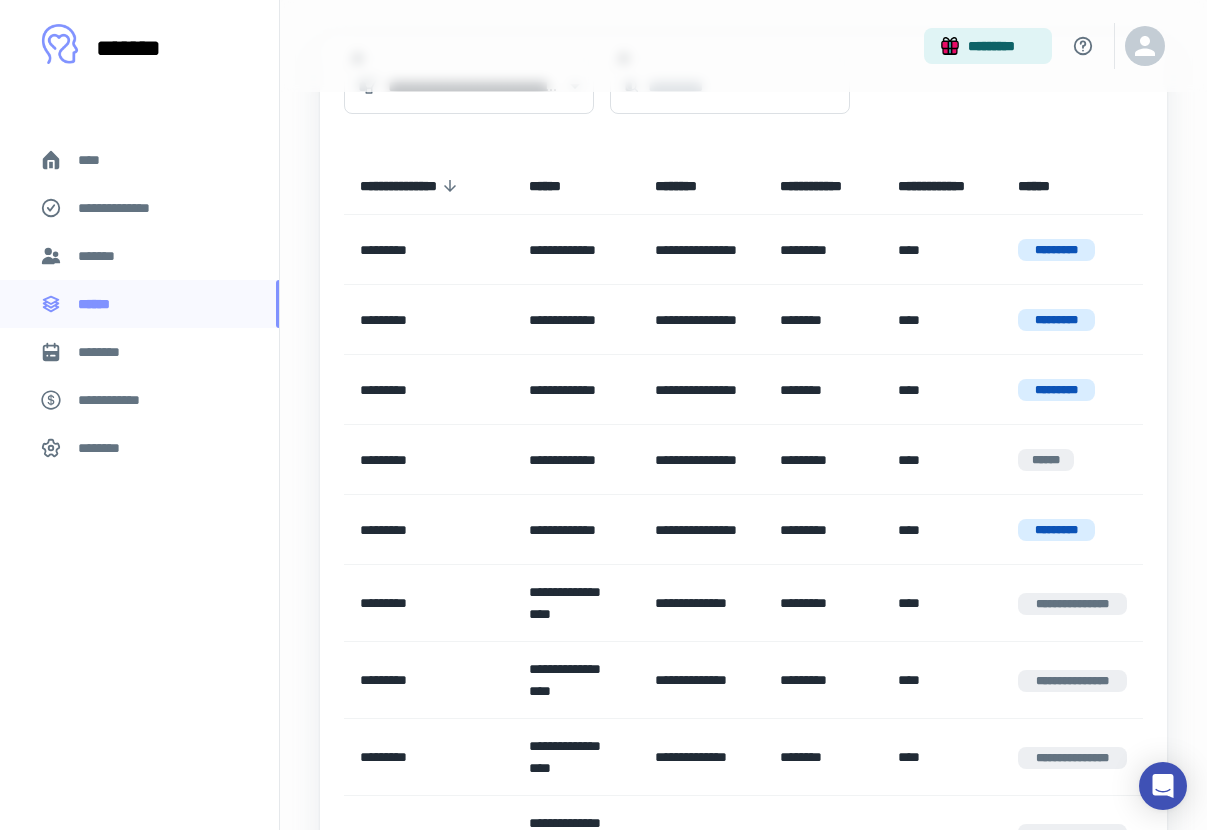 click on "********" at bounding box center [107, 352] 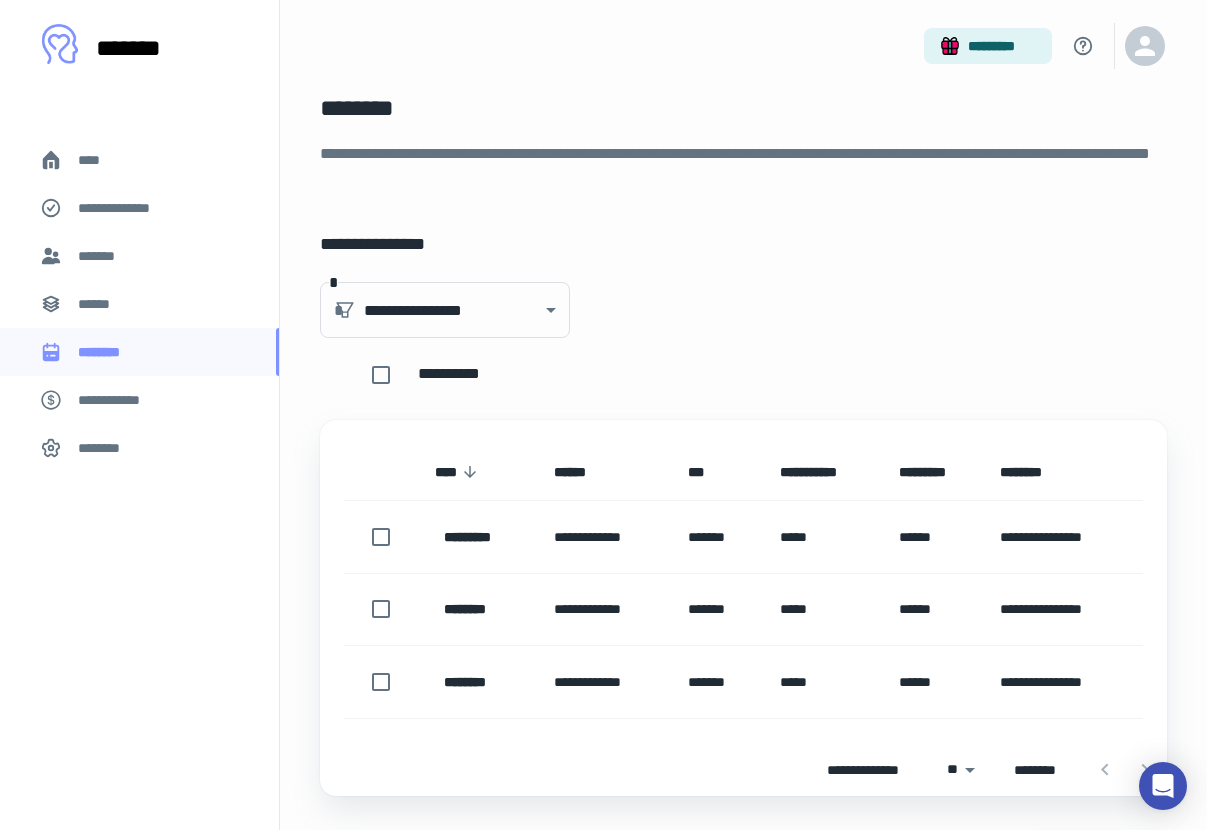 scroll, scrollTop: 66, scrollLeft: 0, axis: vertical 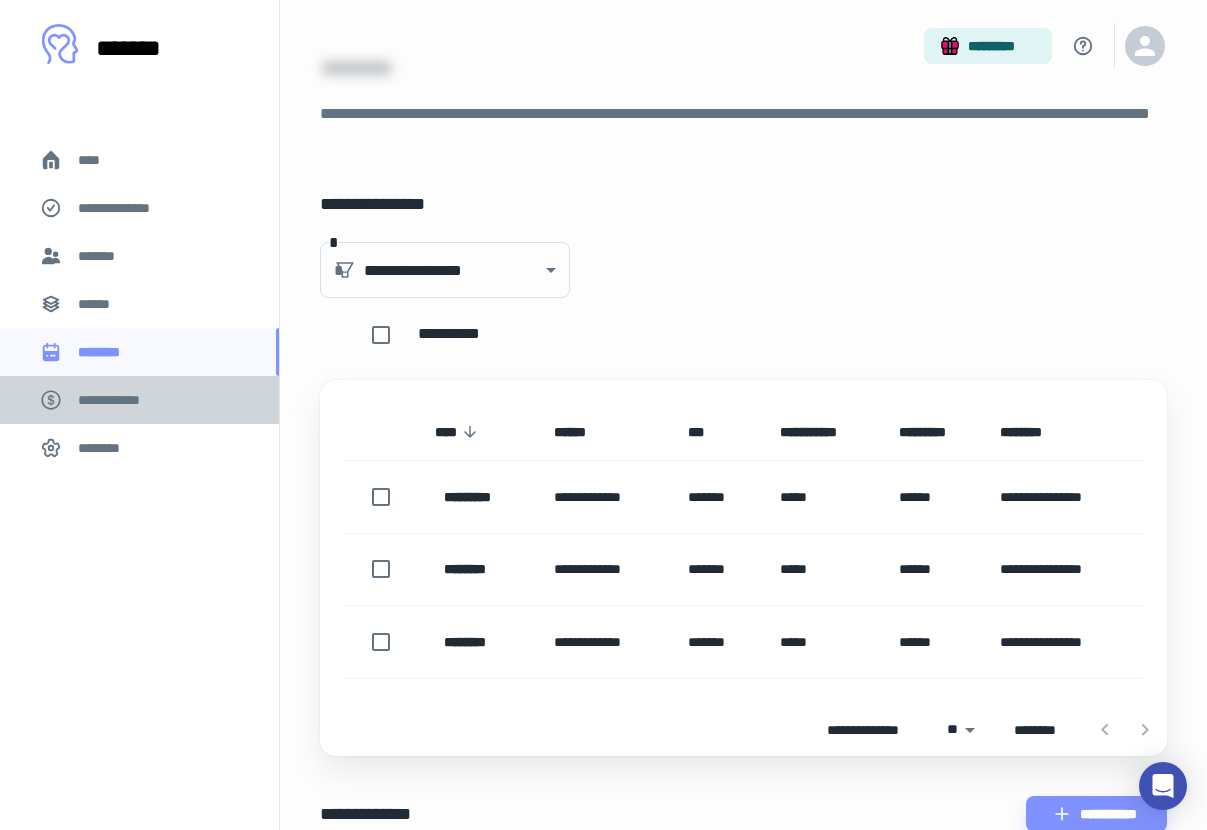 click on "**********" at bounding box center (119, 400) 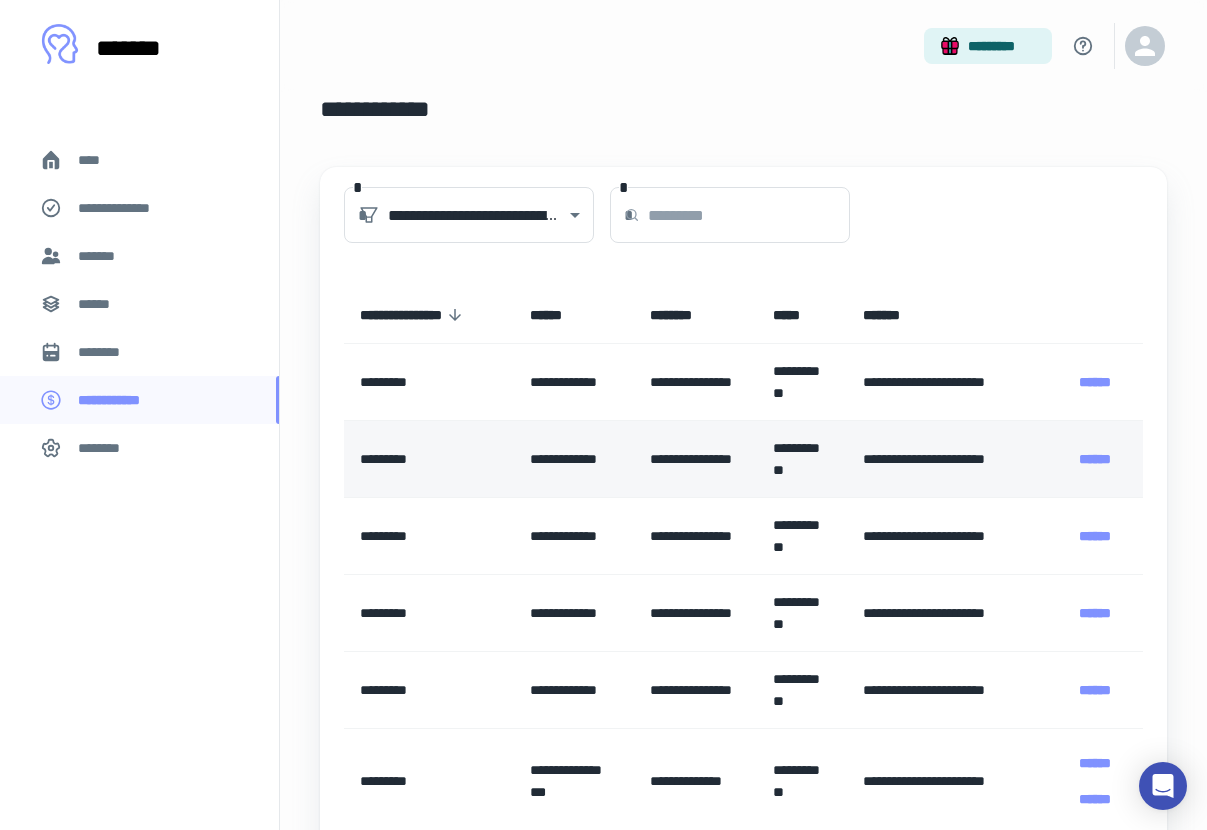 scroll, scrollTop: 51, scrollLeft: 0, axis: vertical 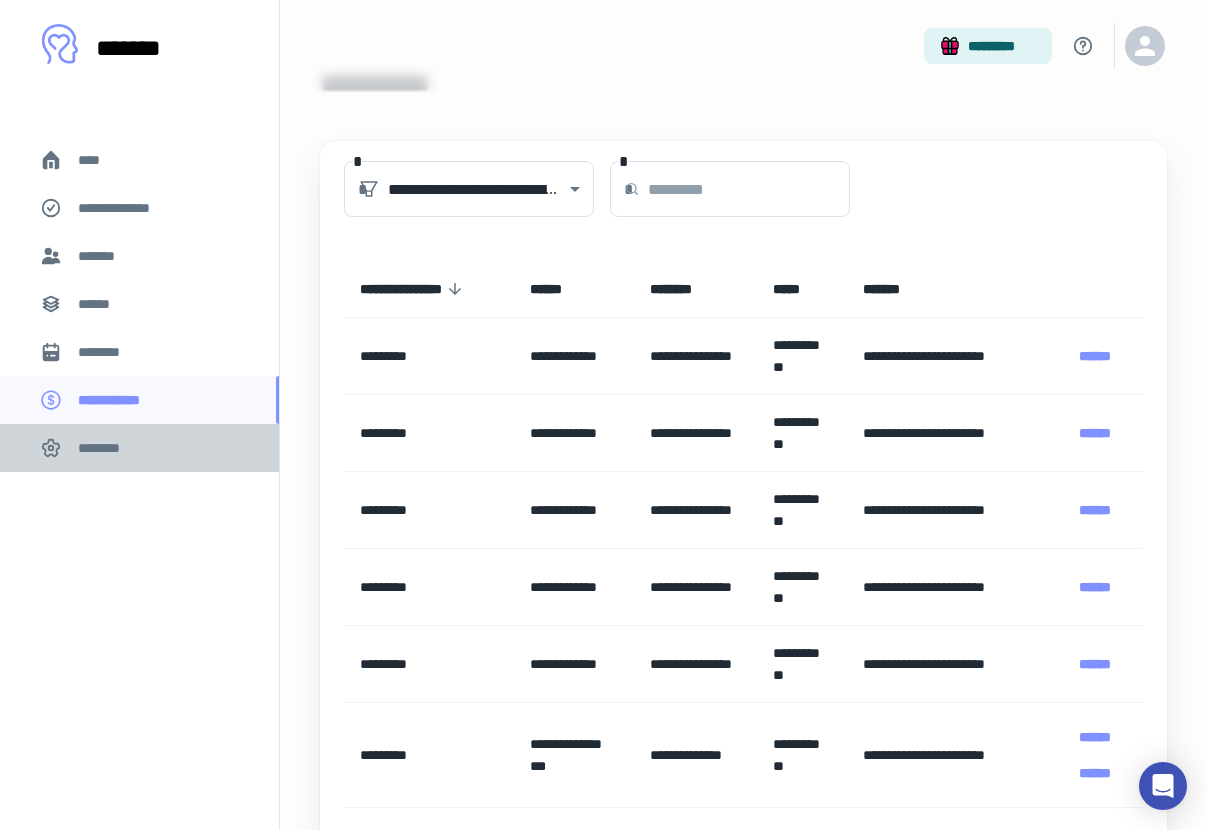 click 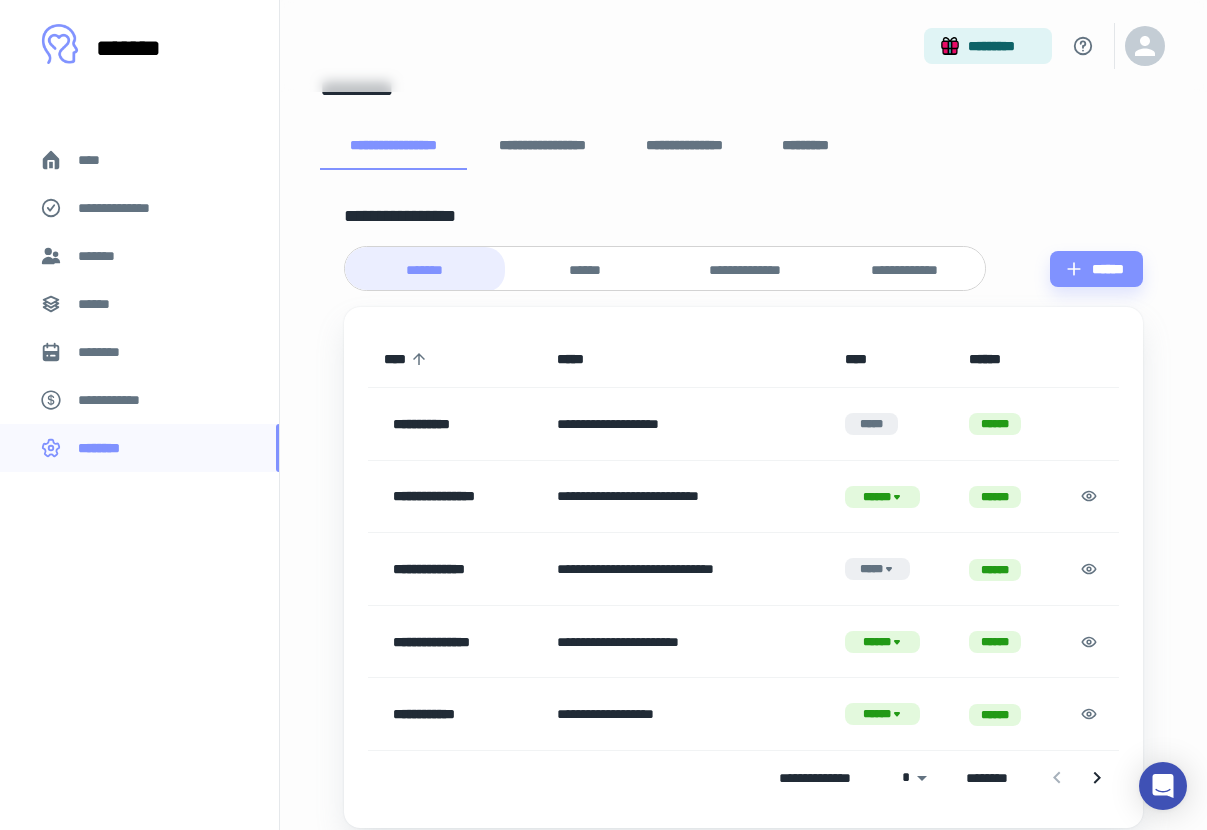 scroll, scrollTop: 68, scrollLeft: 0, axis: vertical 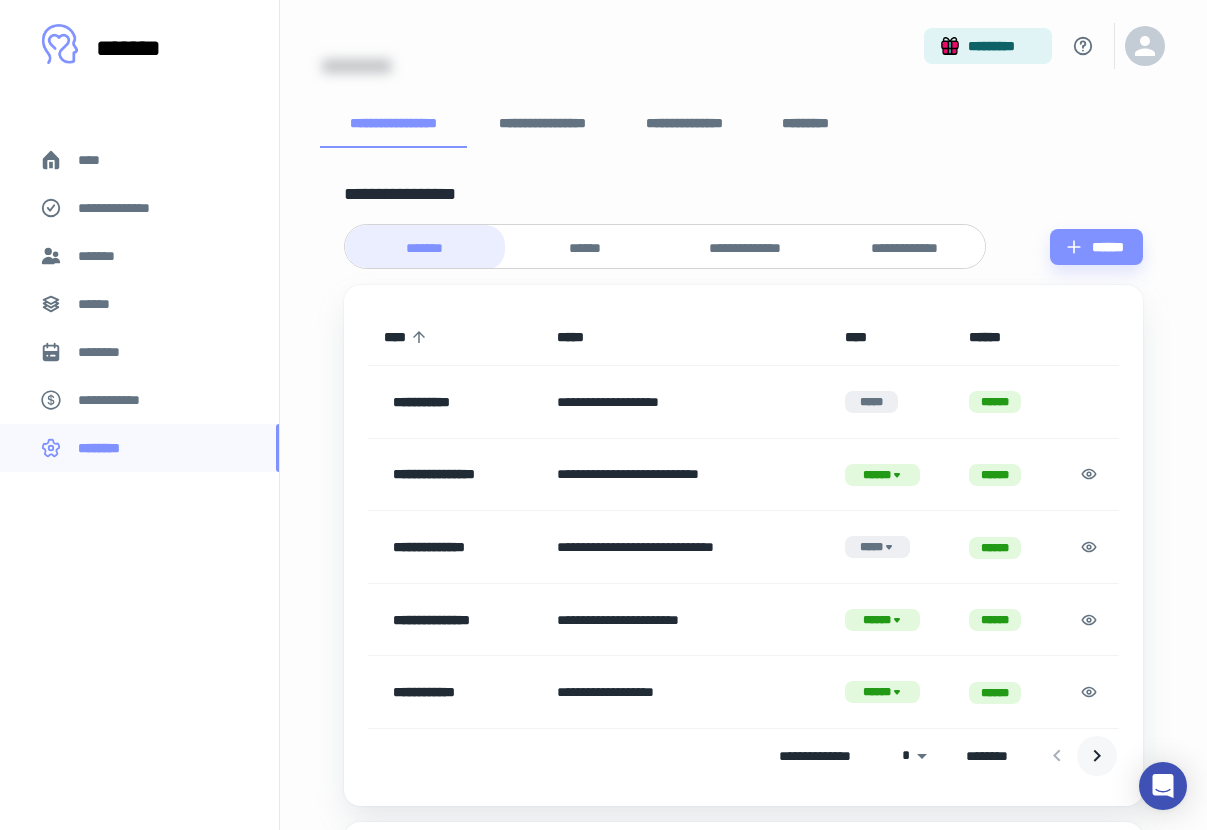 click 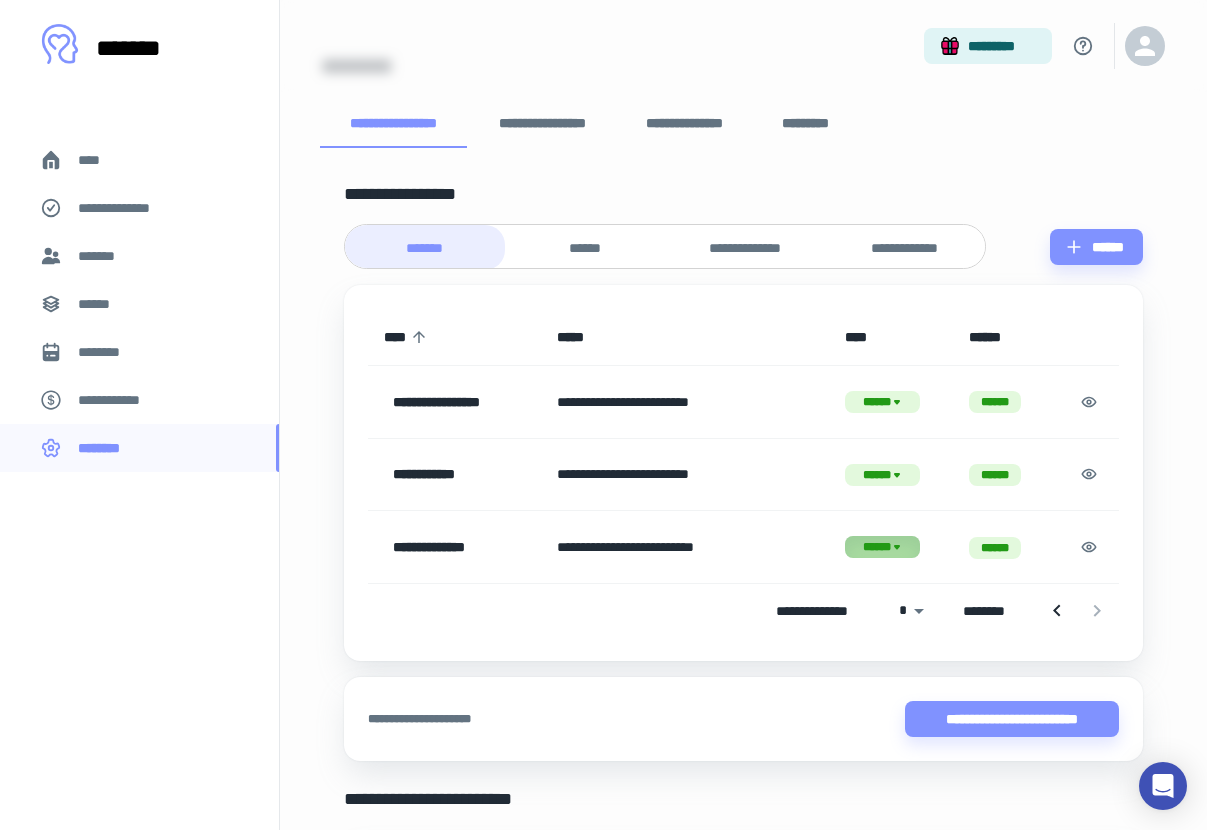 click 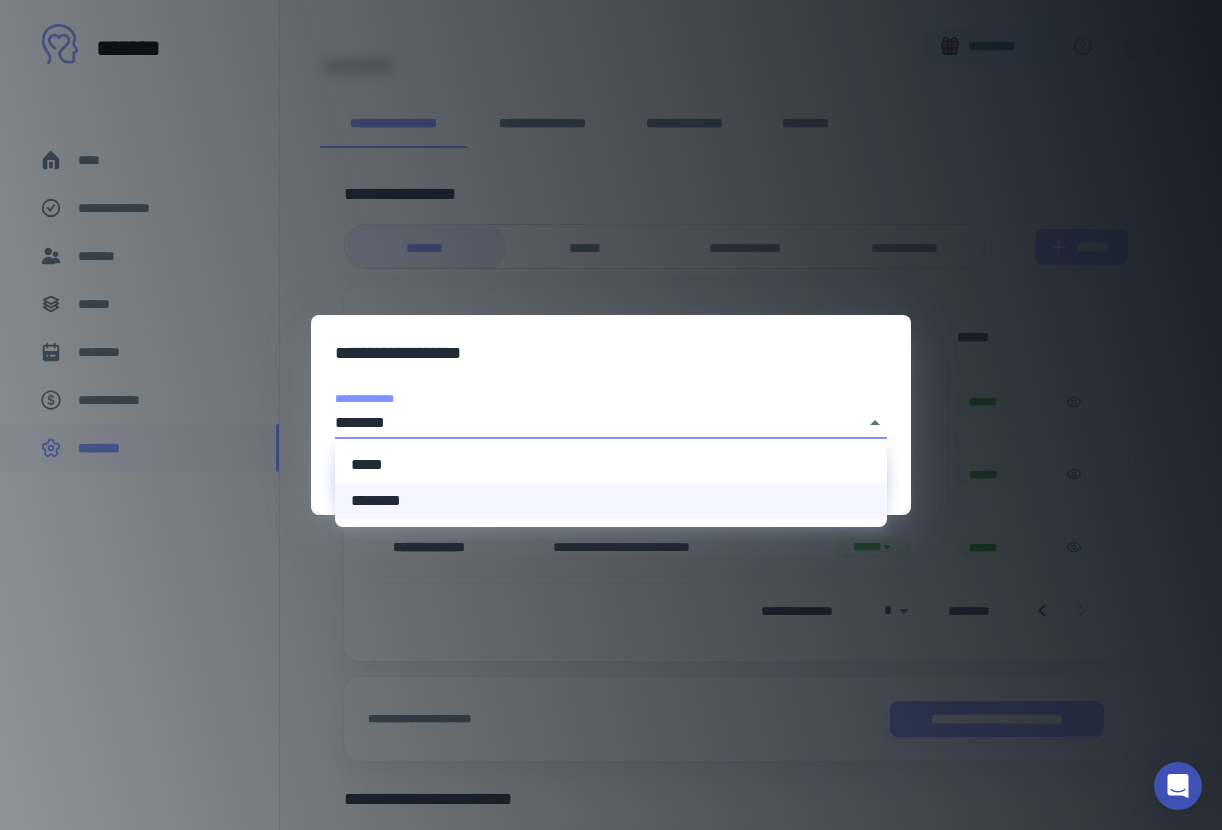 click on "[NUMBER] [STREET], [CITY], [STATE]" at bounding box center (603, 347) 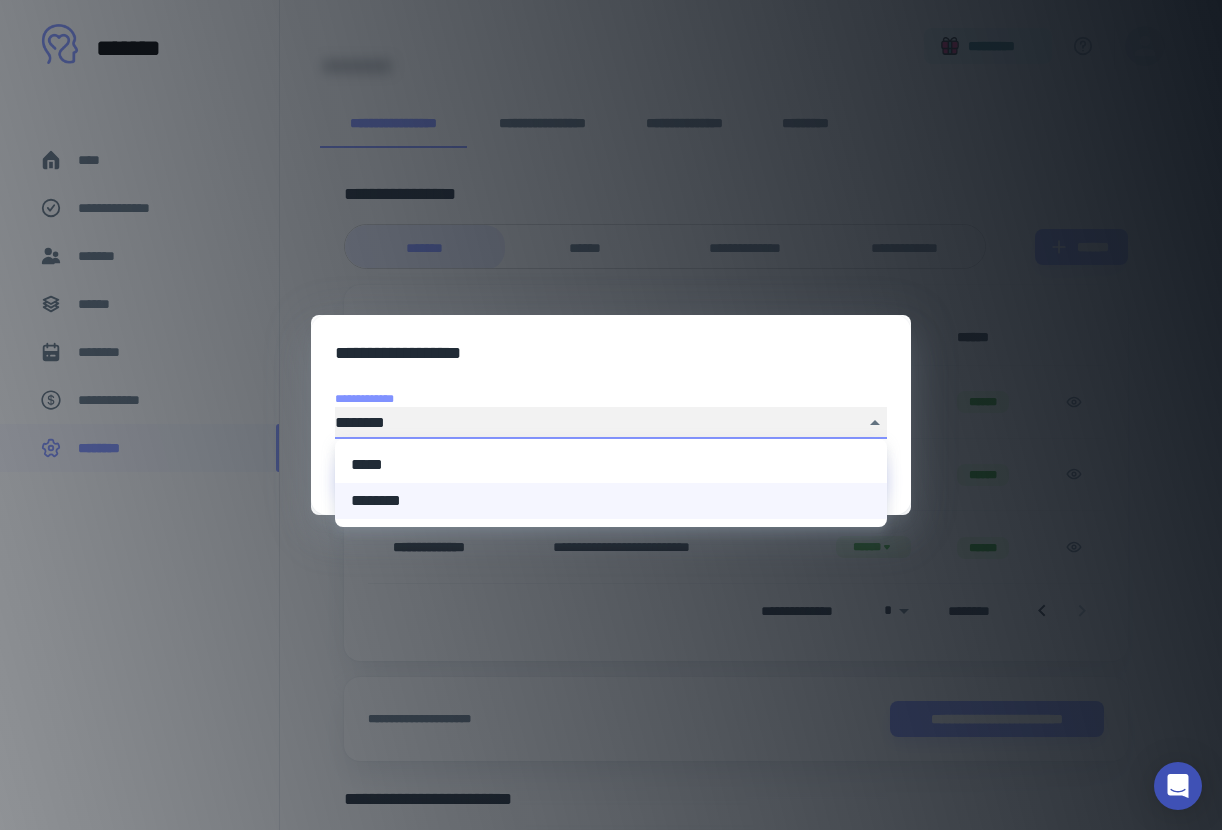 type on "*****" 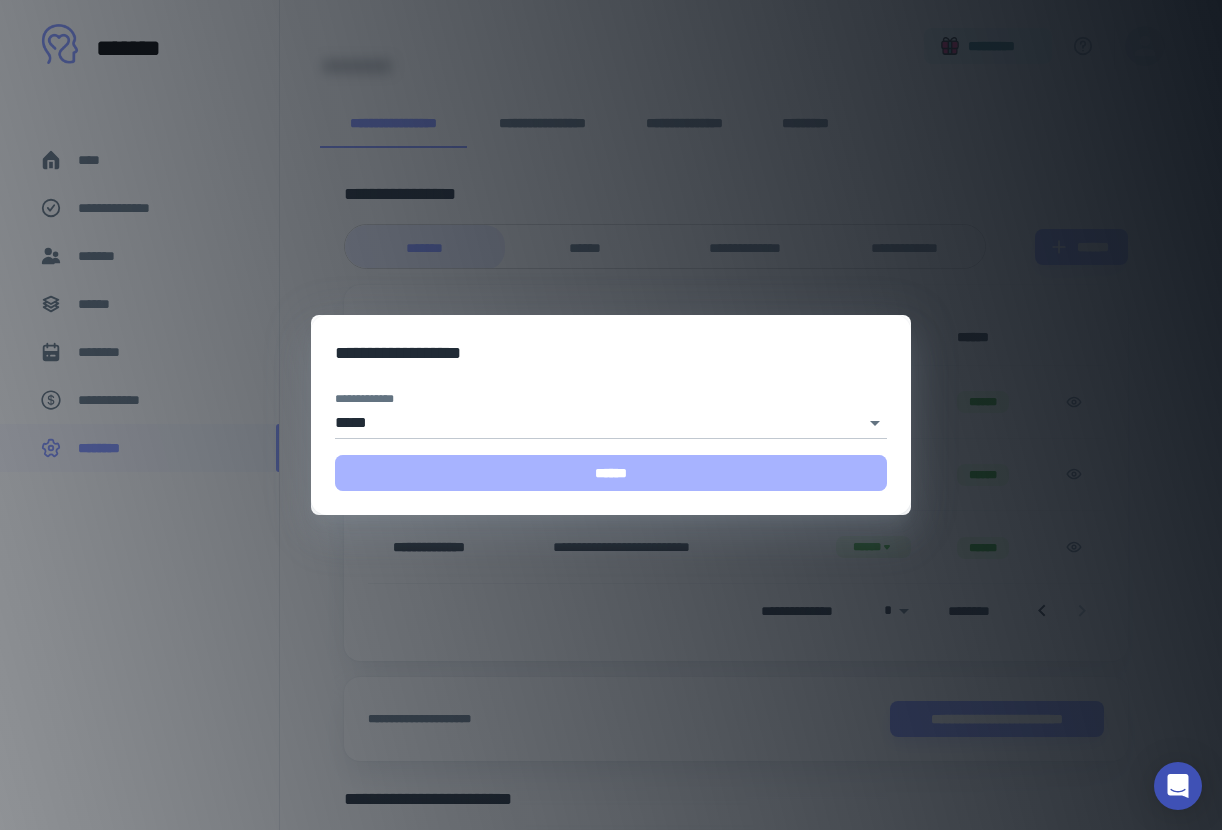 click on "******" at bounding box center (611, 473) 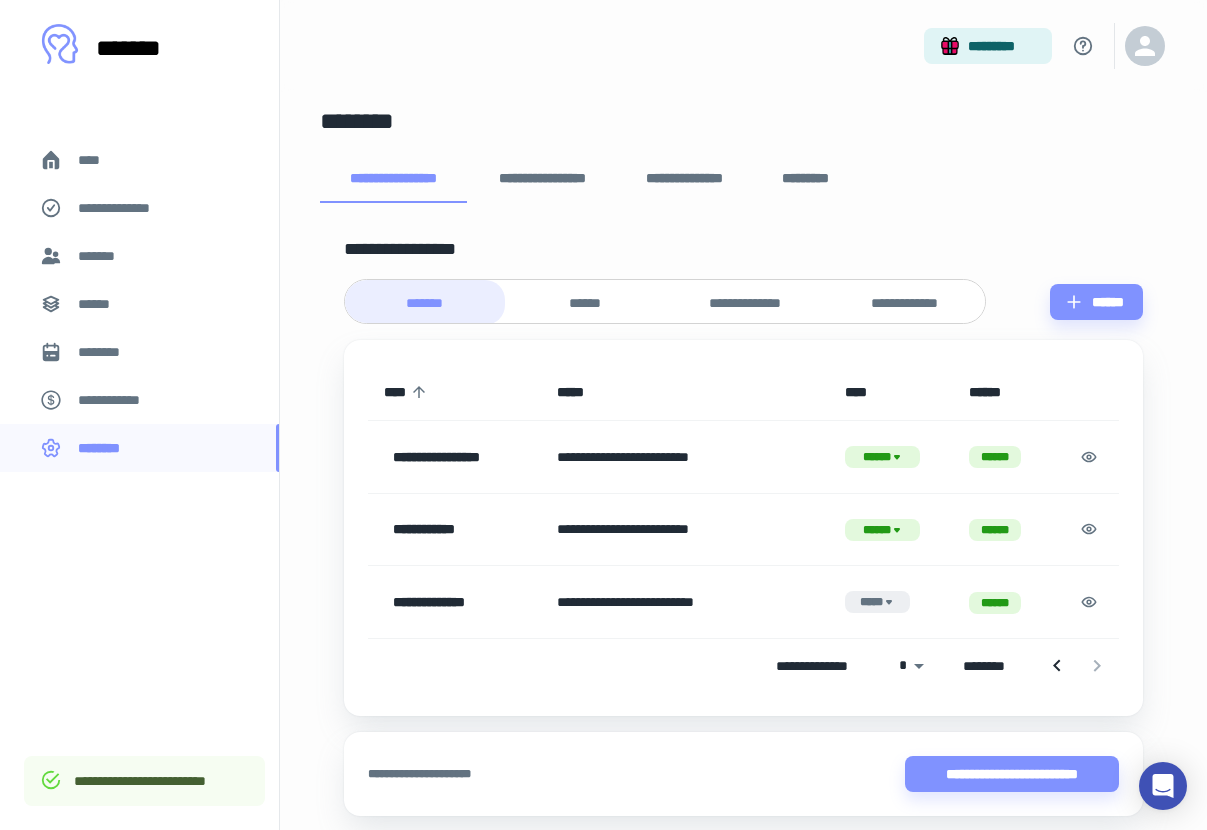 scroll, scrollTop: 0, scrollLeft: 0, axis: both 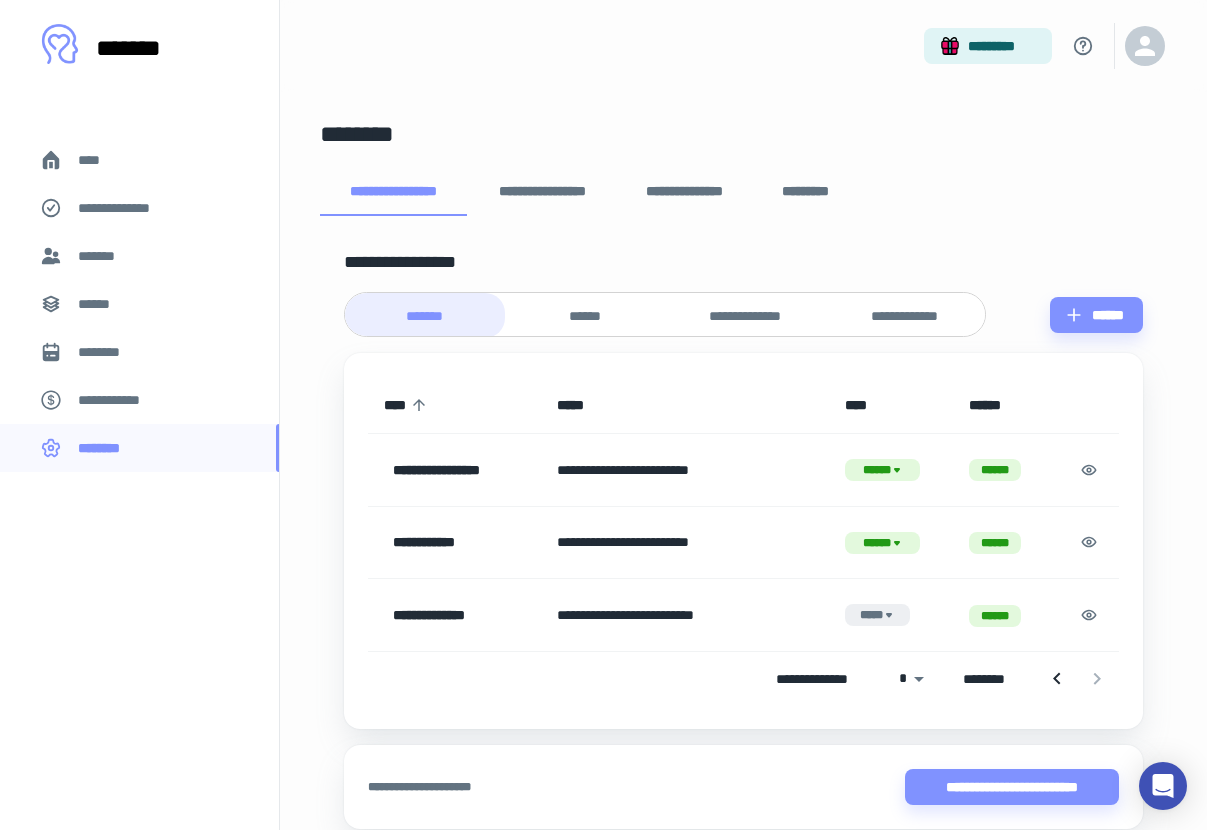click on "**********" at bounding box center [745, 316] 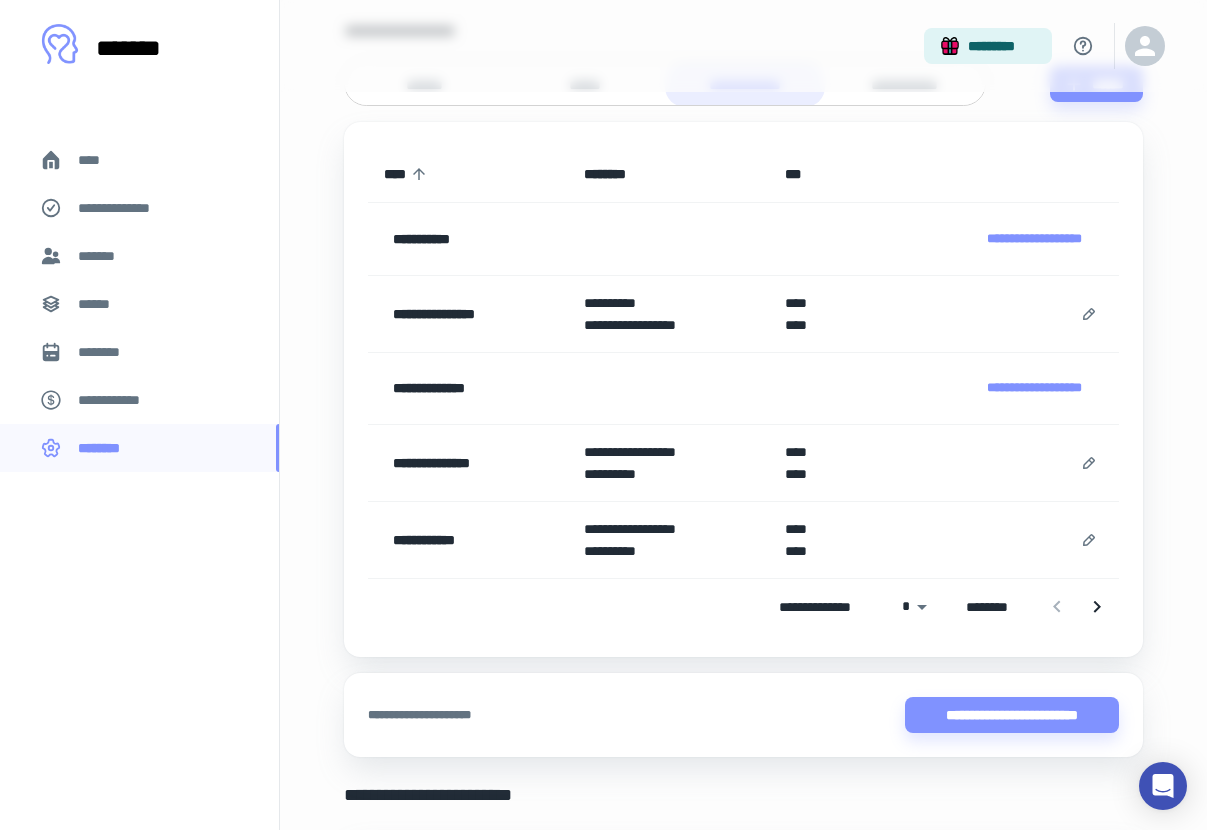 scroll, scrollTop: 292, scrollLeft: 0, axis: vertical 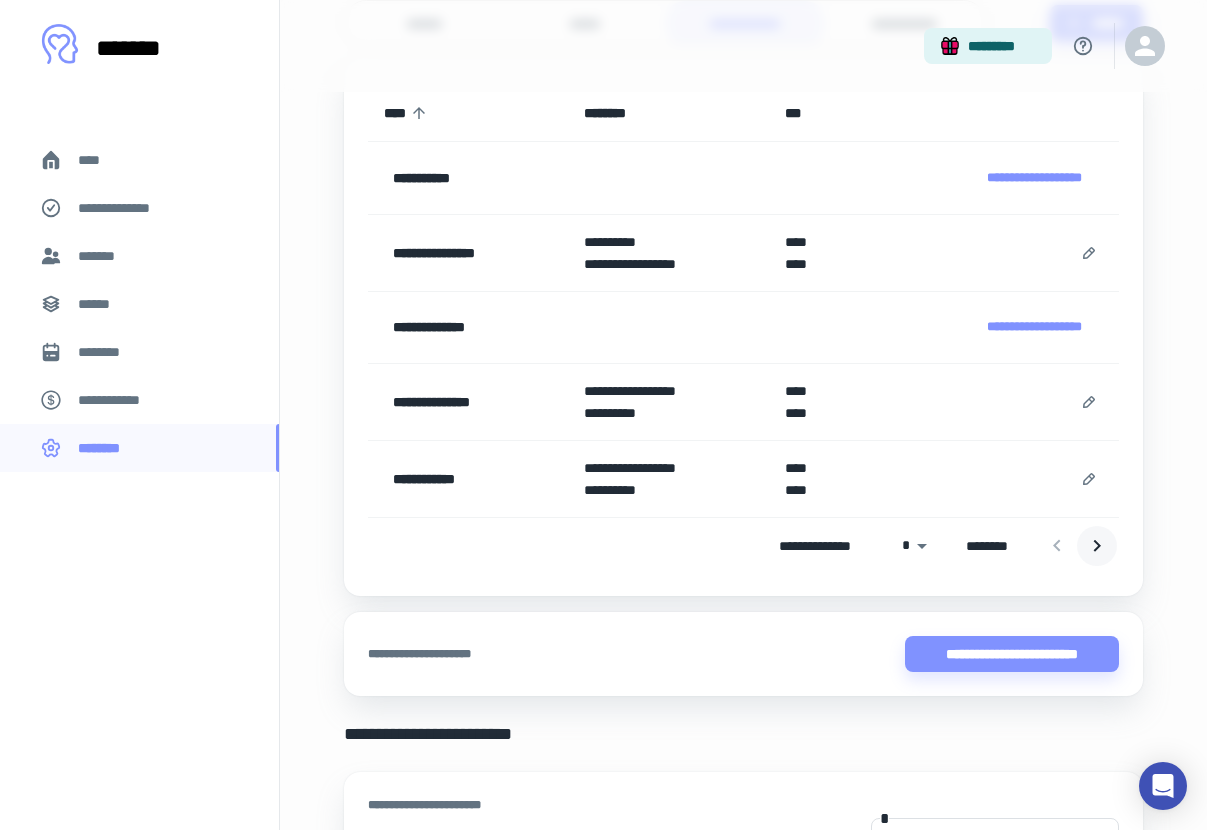 click 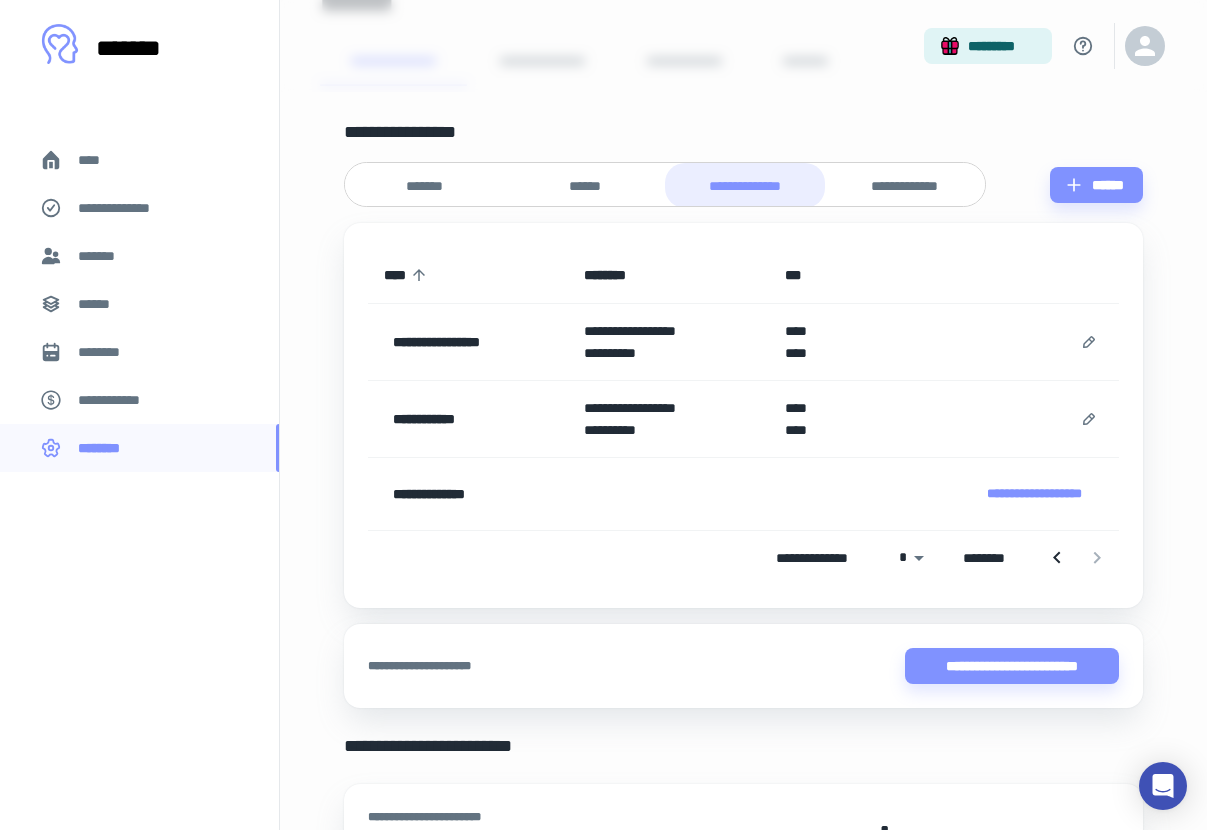 scroll, scrollTop: 0, scrollLeft: 0, axis: both 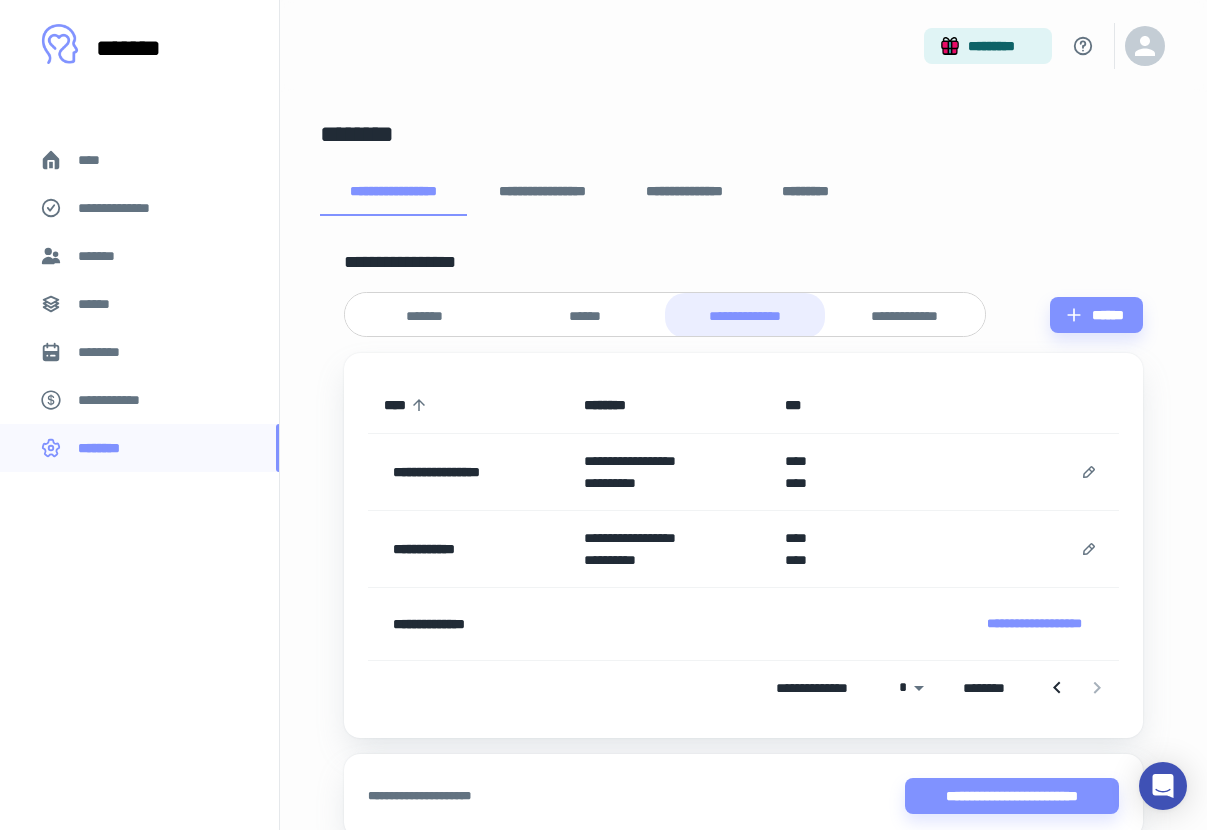 click on "****" at bounding box center (97, 160) 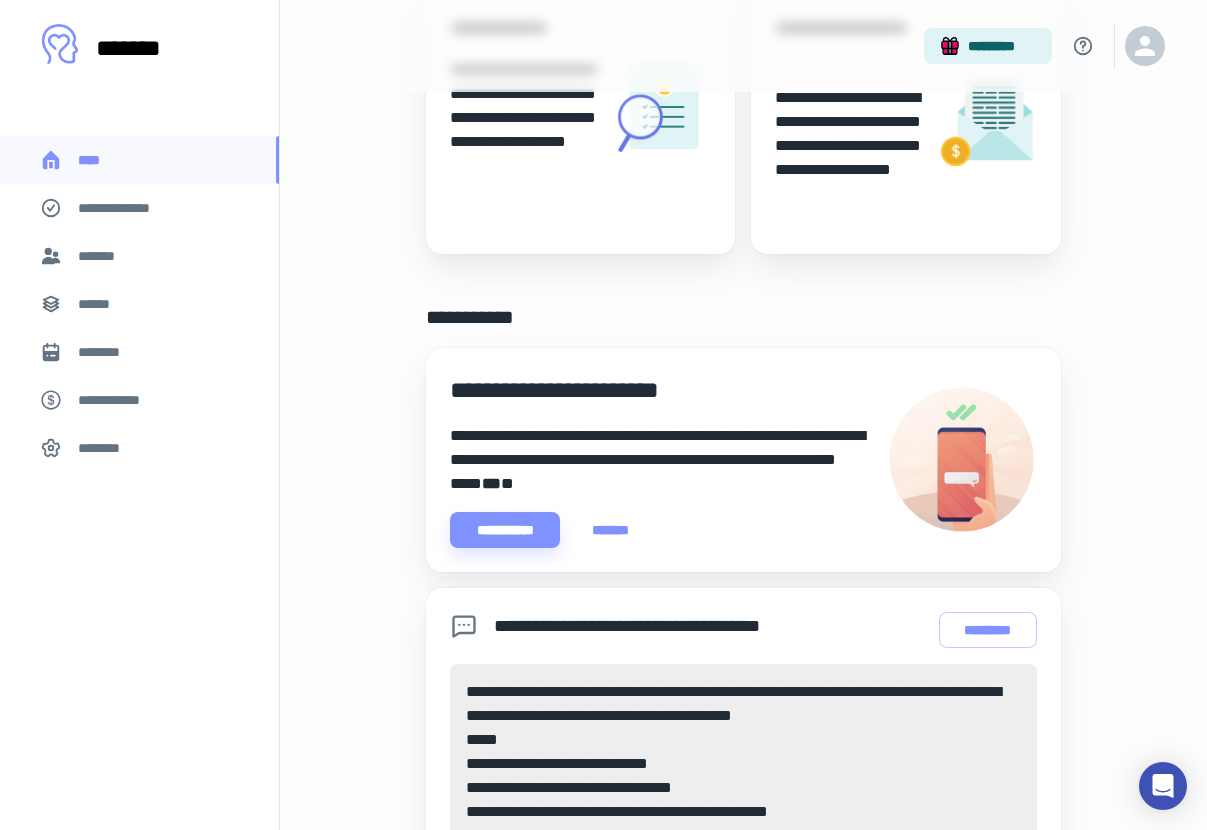 scroll, scrollTop: 0, scrollLeft: 0, axis: both 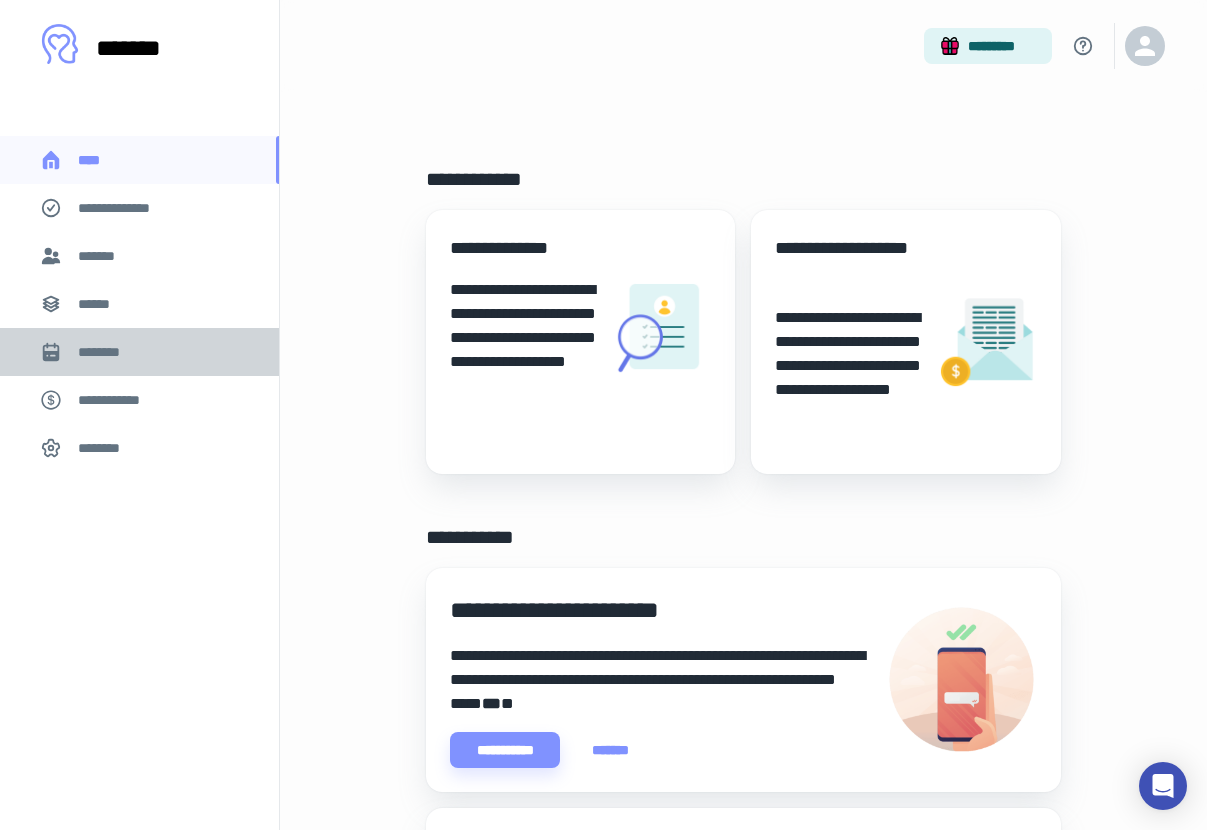 click 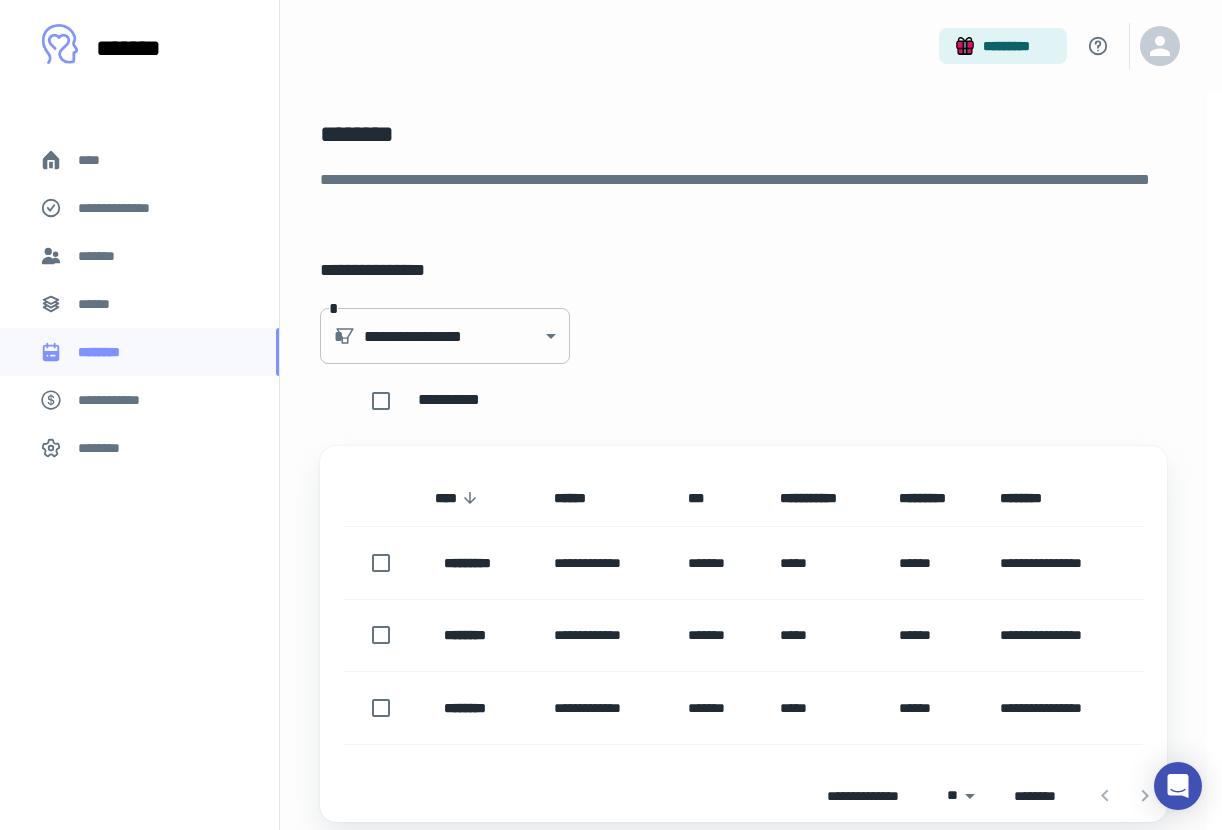 click on "[NUMBER] [STREET], [CITY], [STATE]" at bounding box center (603, 415) 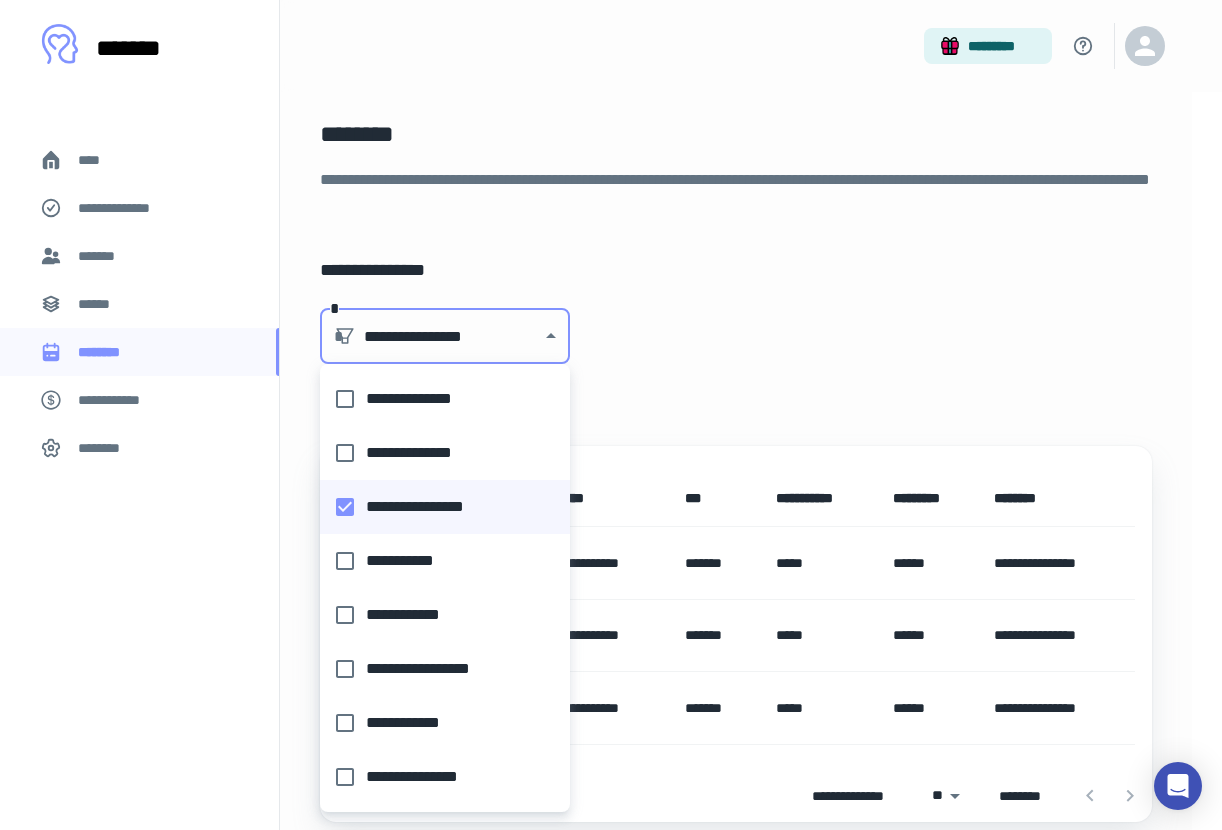 click at bounding box center [611, 415] 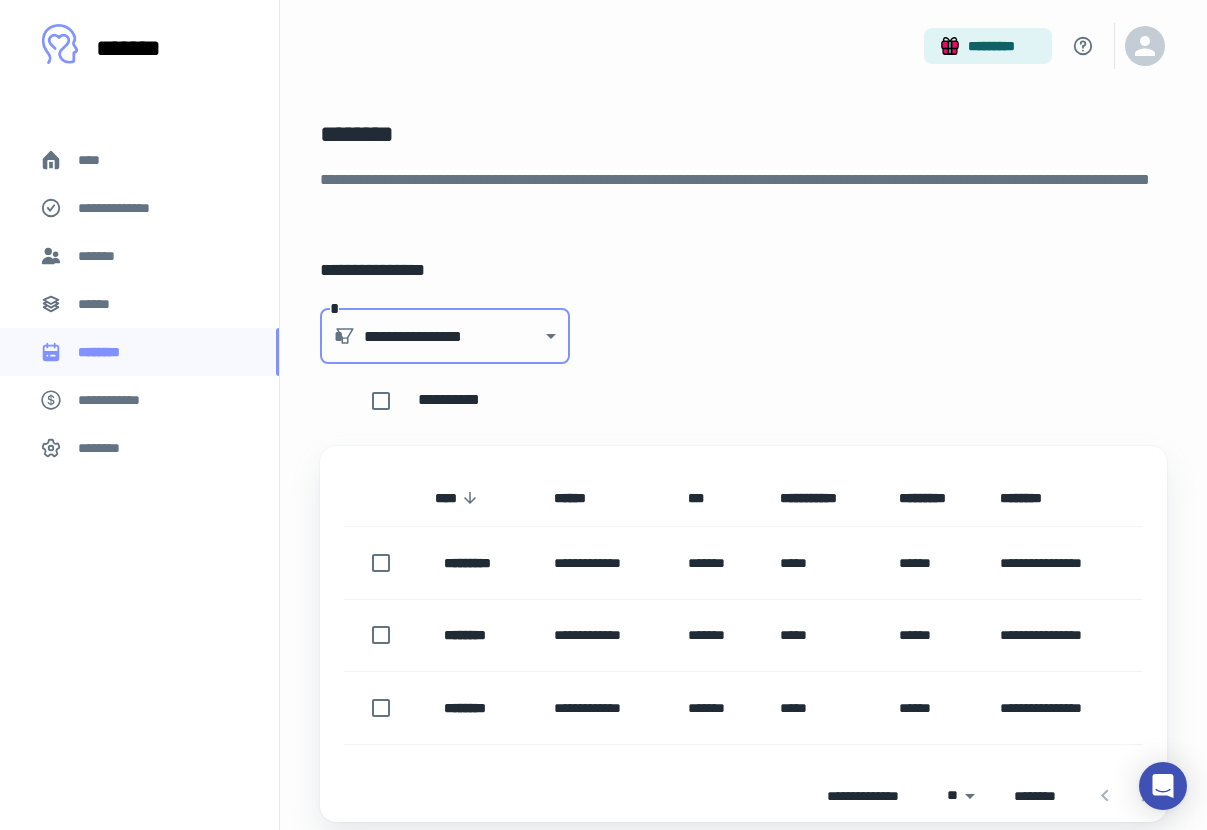 click on "**********" at bounding box center (119, 400) 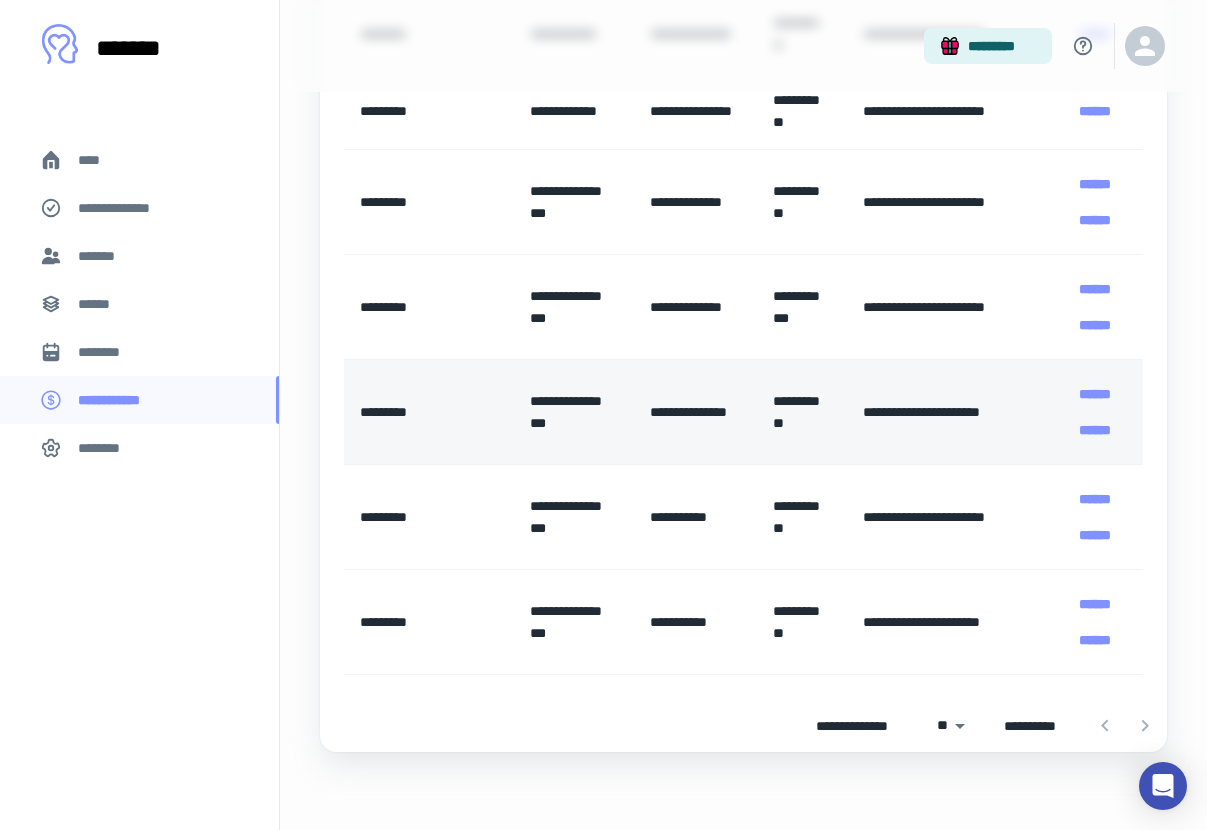 scroll, scrollTop: 606, scrollLeft: 0, axis: vertical 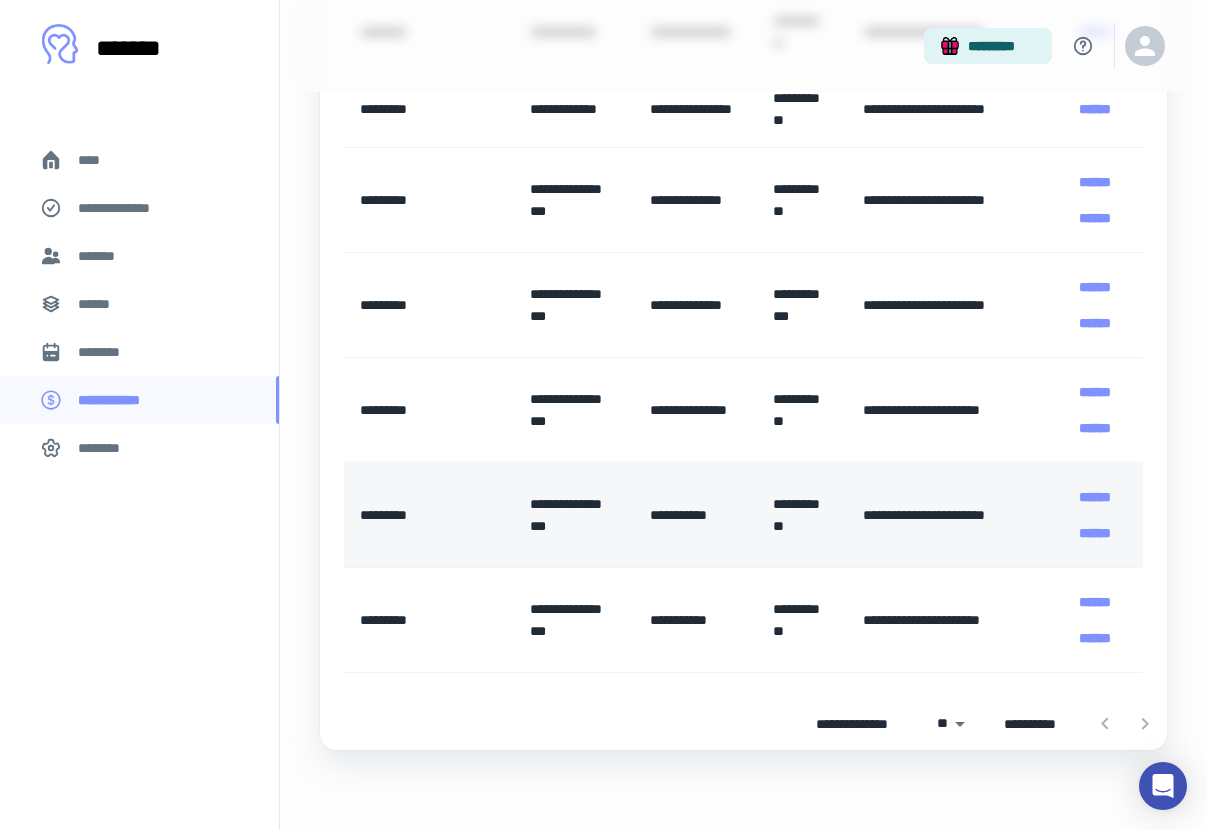 click on "******" at bounding box center [1095, 533] 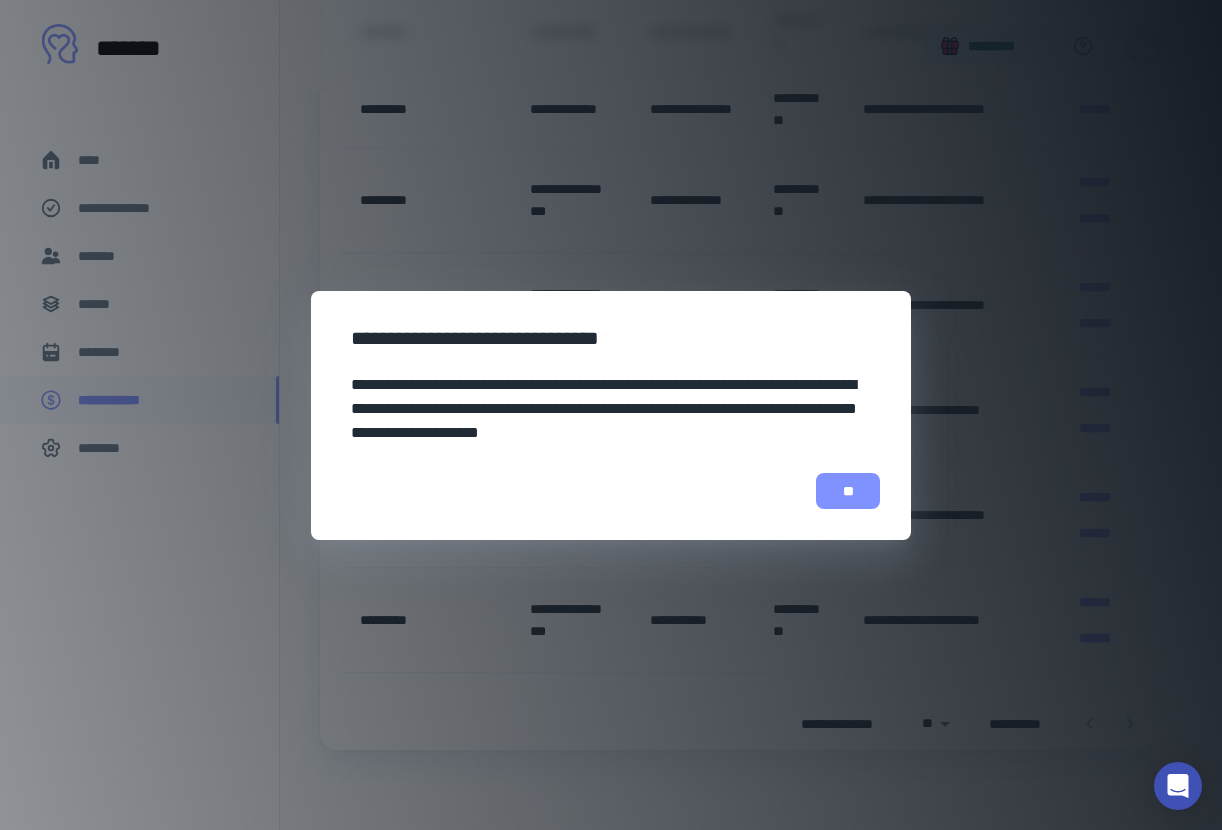 click on "**" at bounding box center (848, 491) 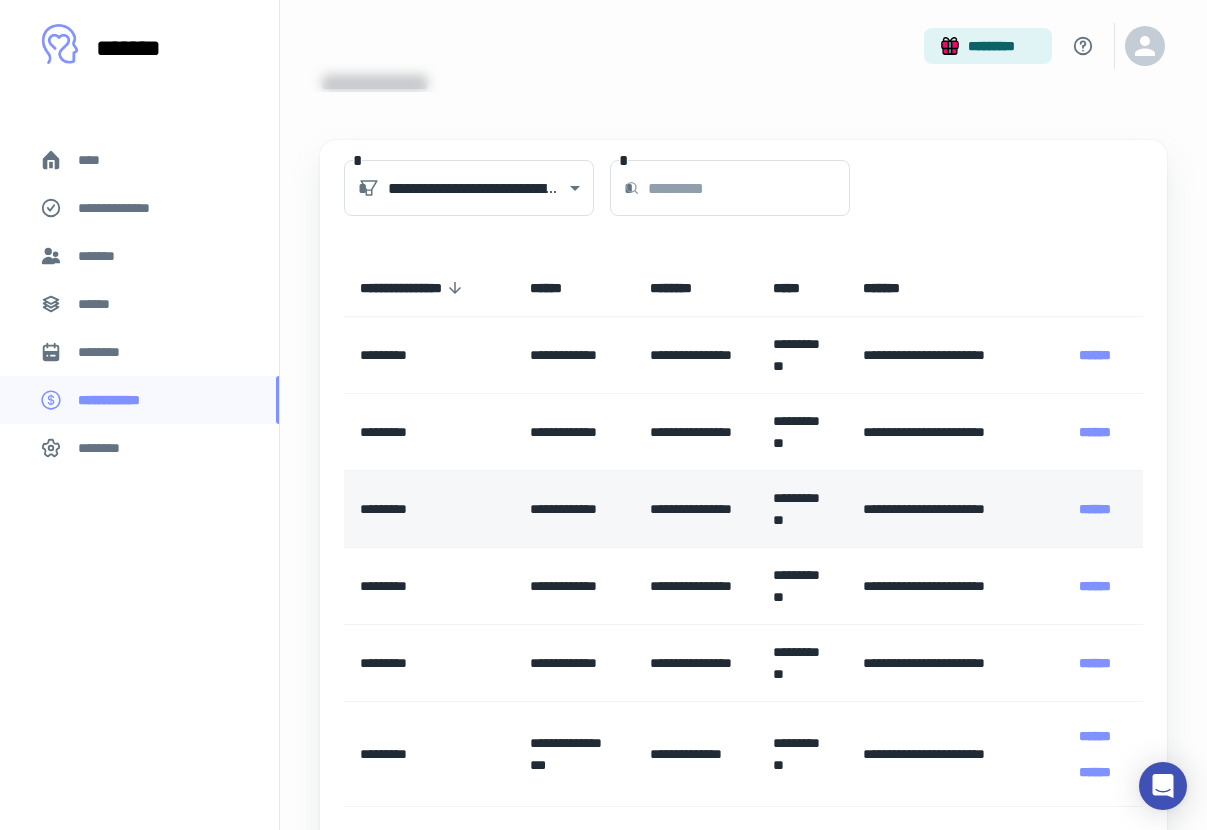 scroll, scrollTop: 0, scrollLeft: 0, axis: both 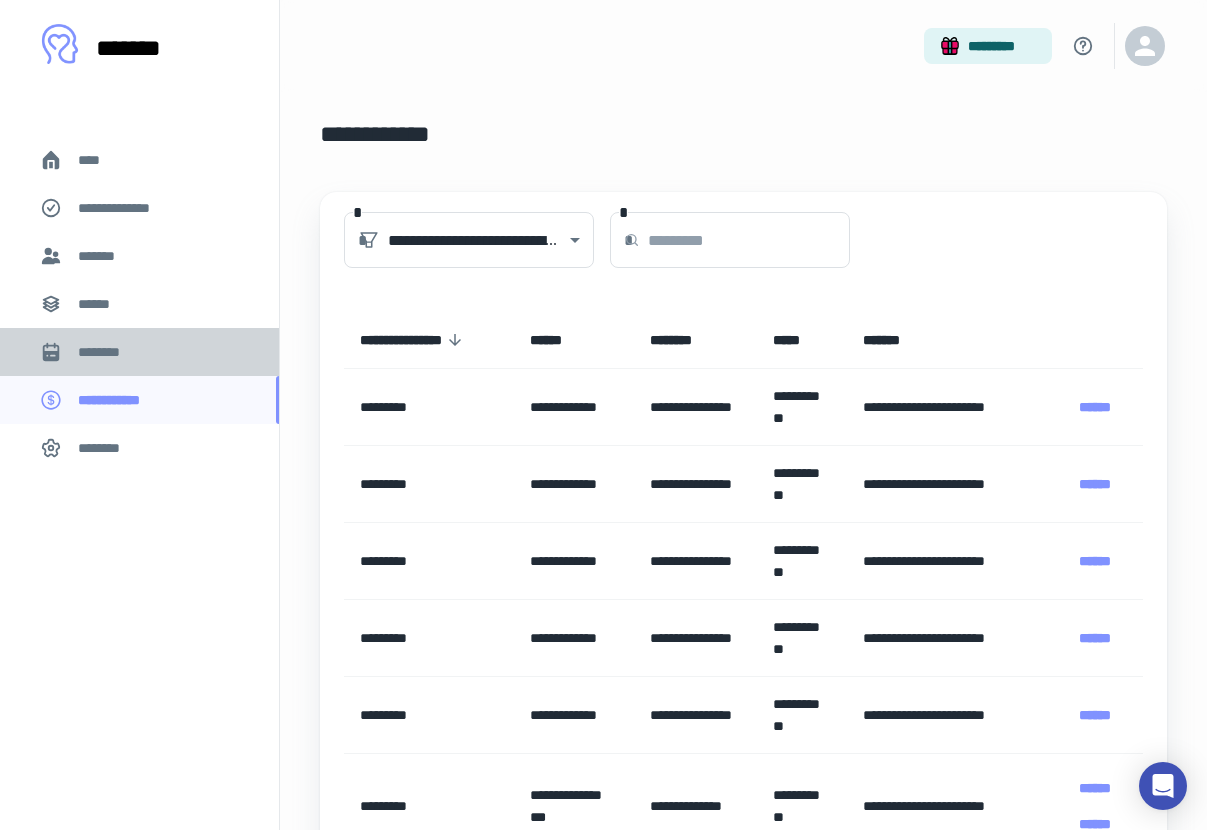 click on "********" at bounding box center [139, 352] 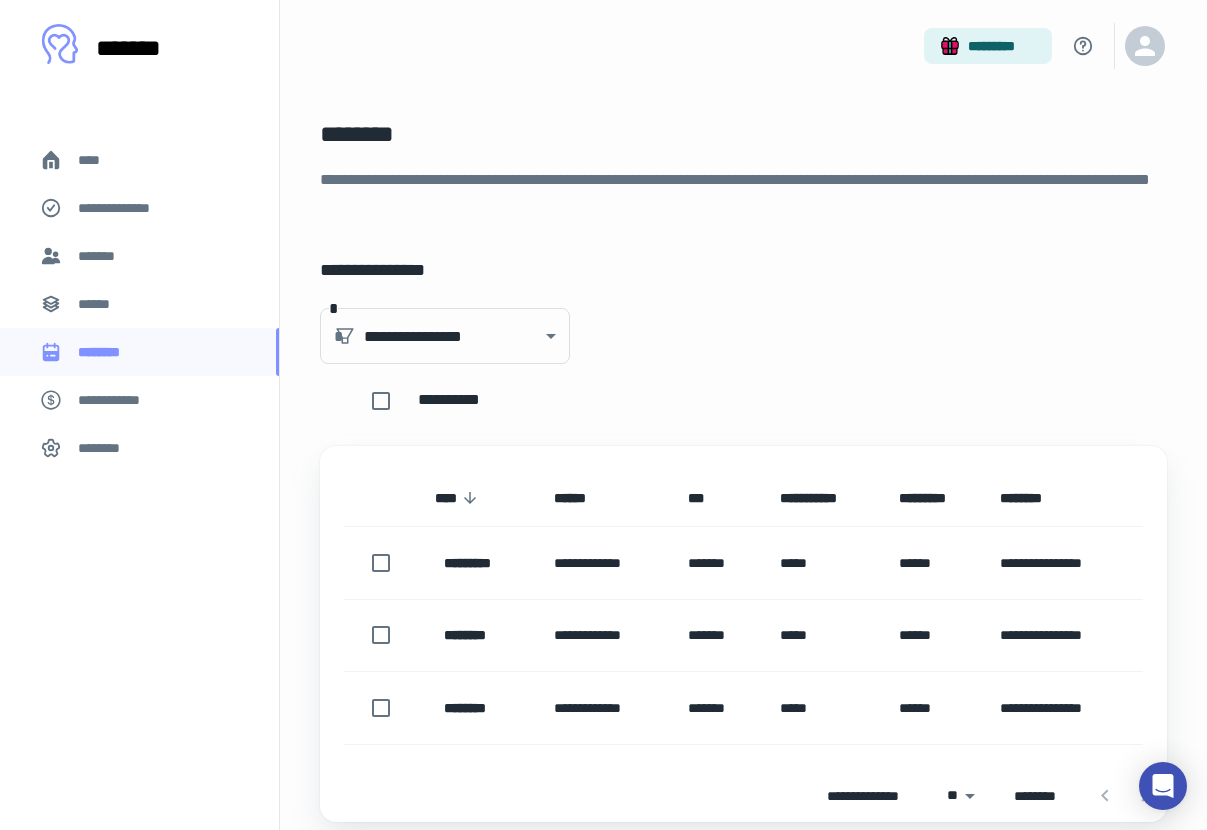 click 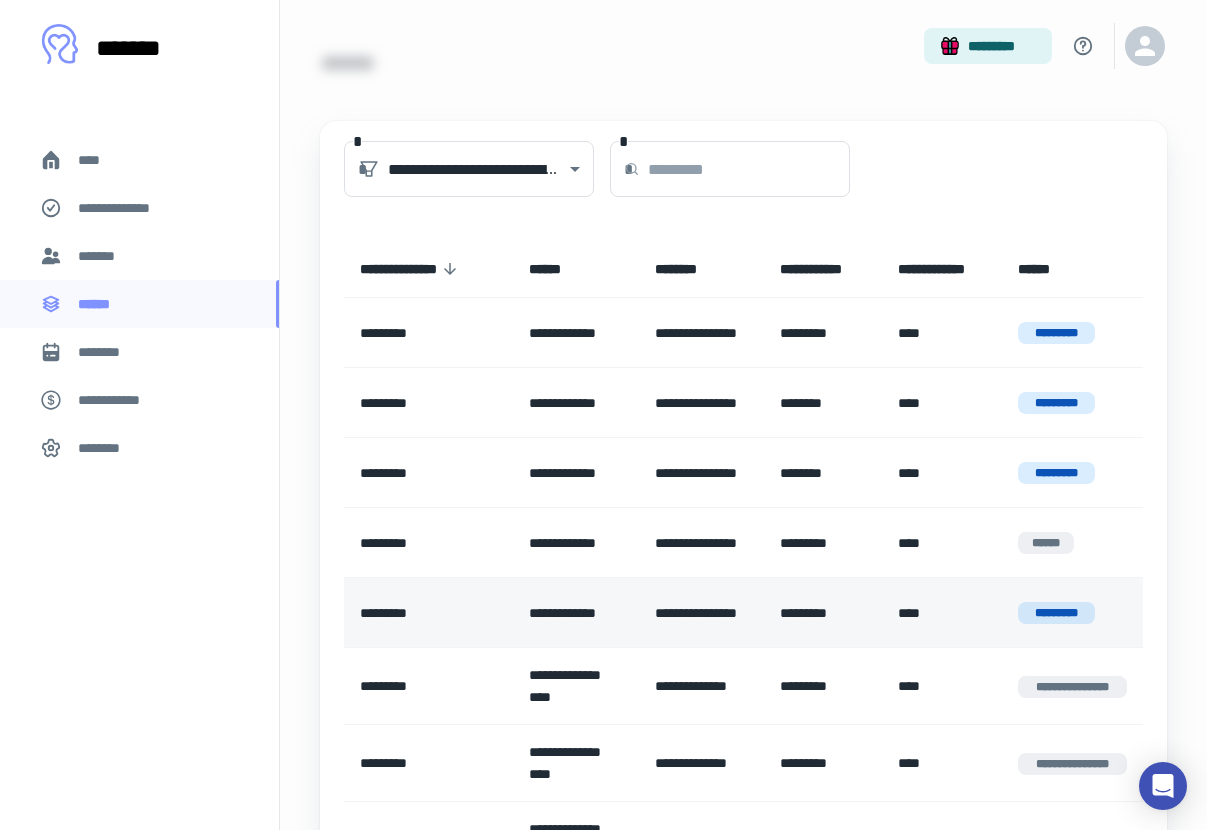 scroll, scrollTop: 80, scrollLeft: 0, axis: vertical 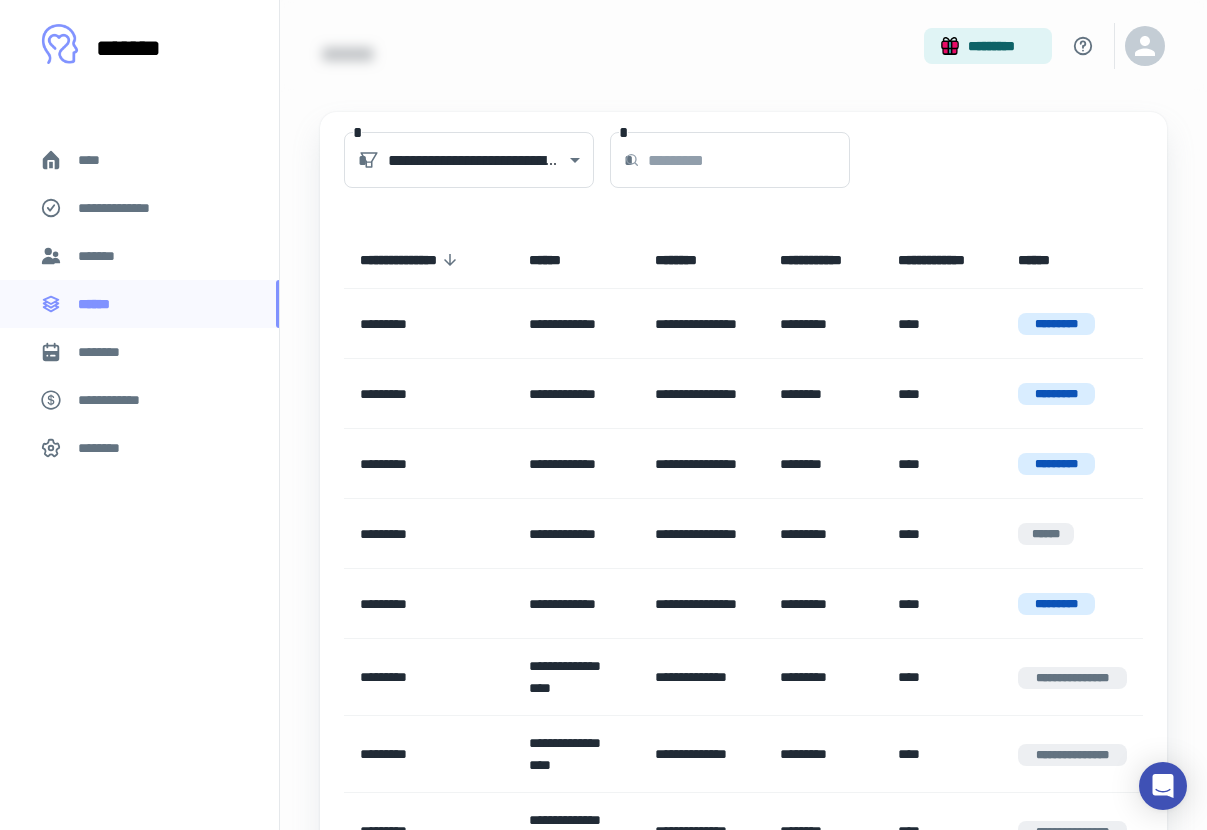 click on "********" at bounding box center [107, 352] 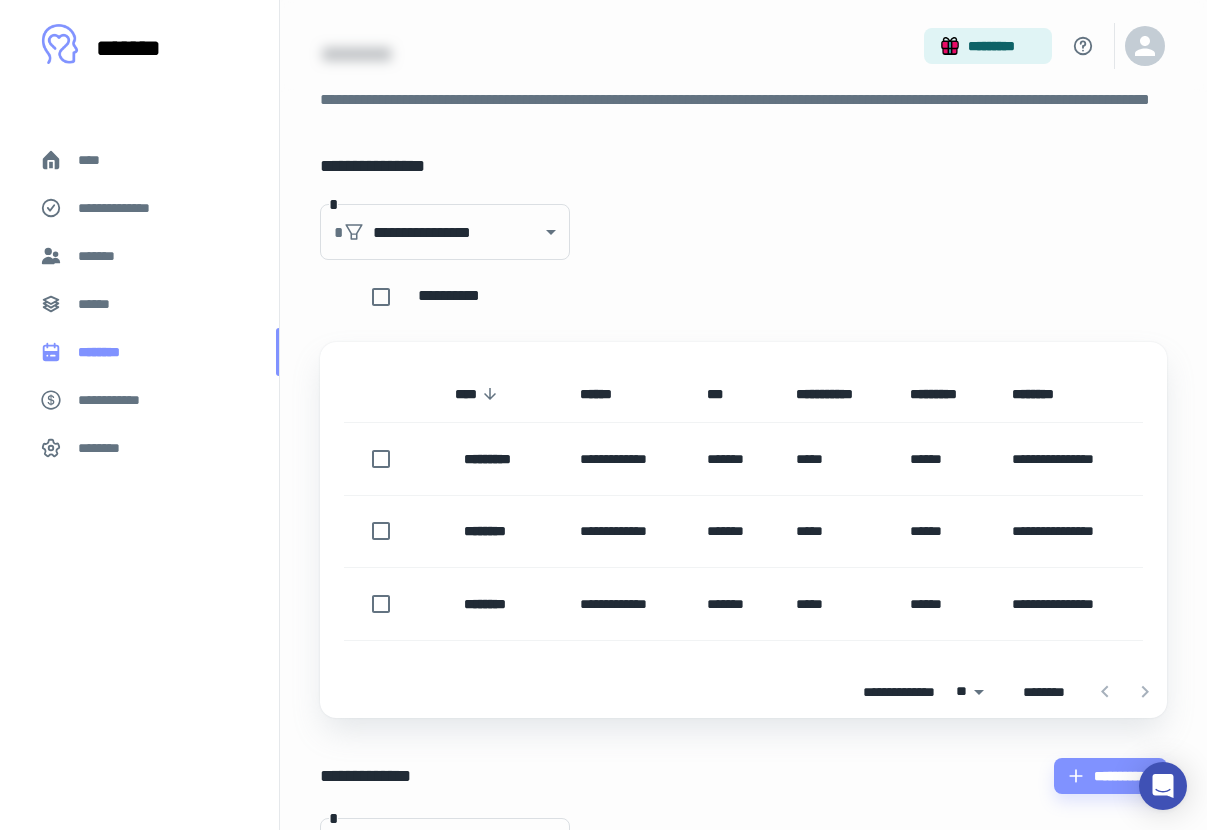 scroll, scrollTop: 0, scrollLeft: 0, axis: both 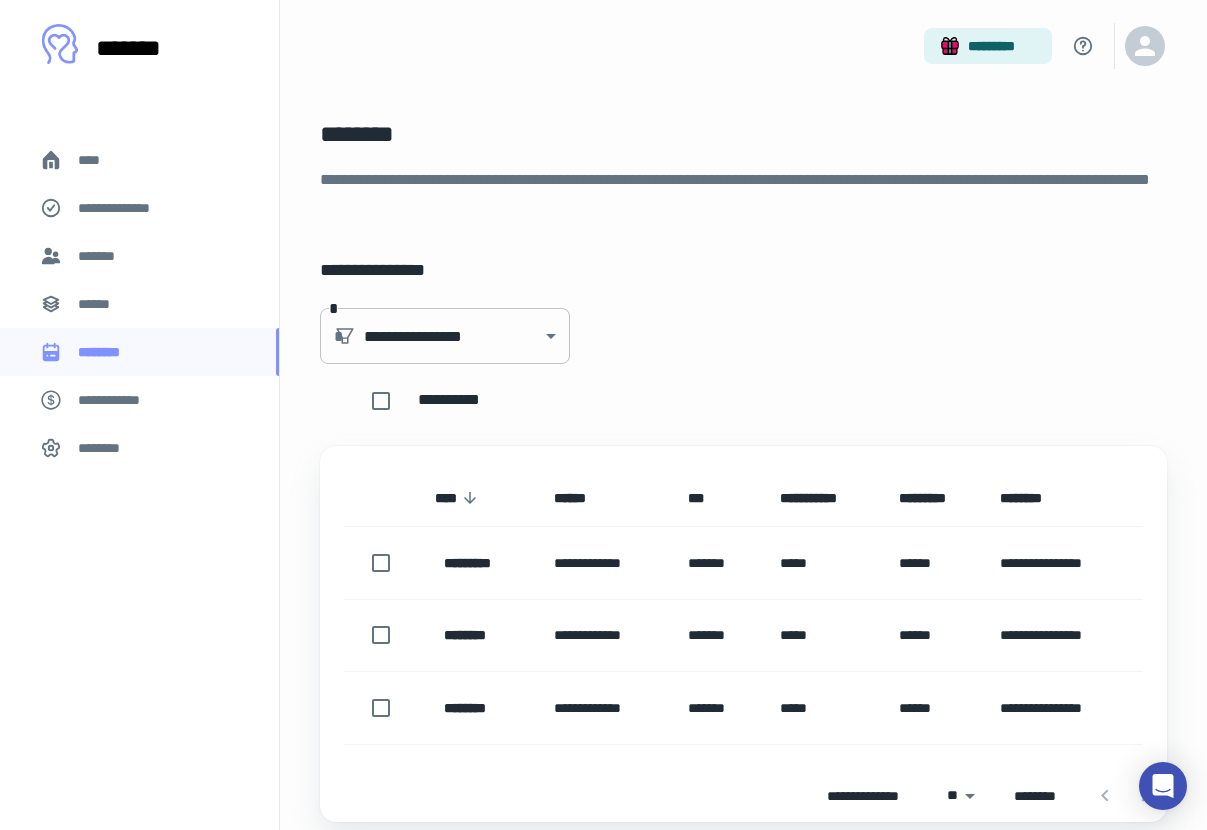 click on "[NUMBER] [STREET], [CITY], [STATE]" at bounding box center (603, 415) 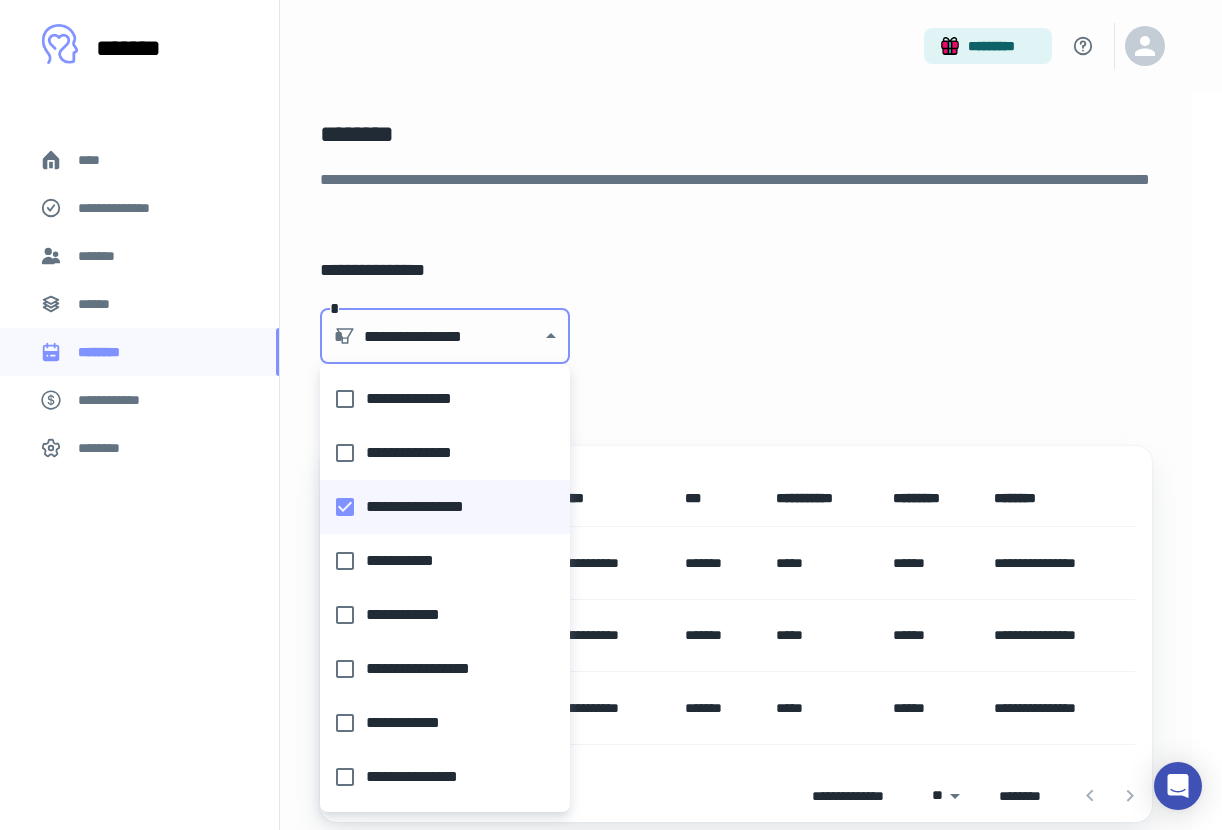 click at bounding box center (611, 415) 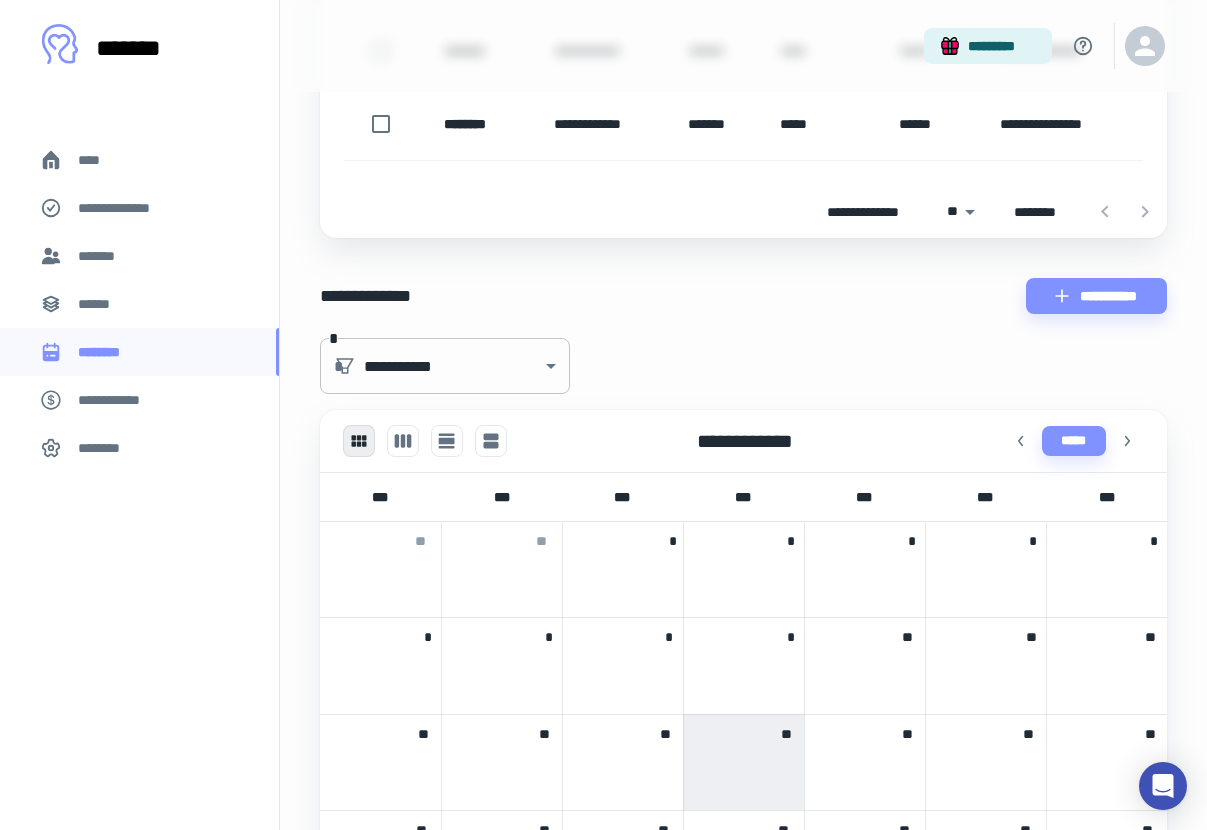 scroll, scrollTop: 616, scrollLeft: 0, axis: vertical 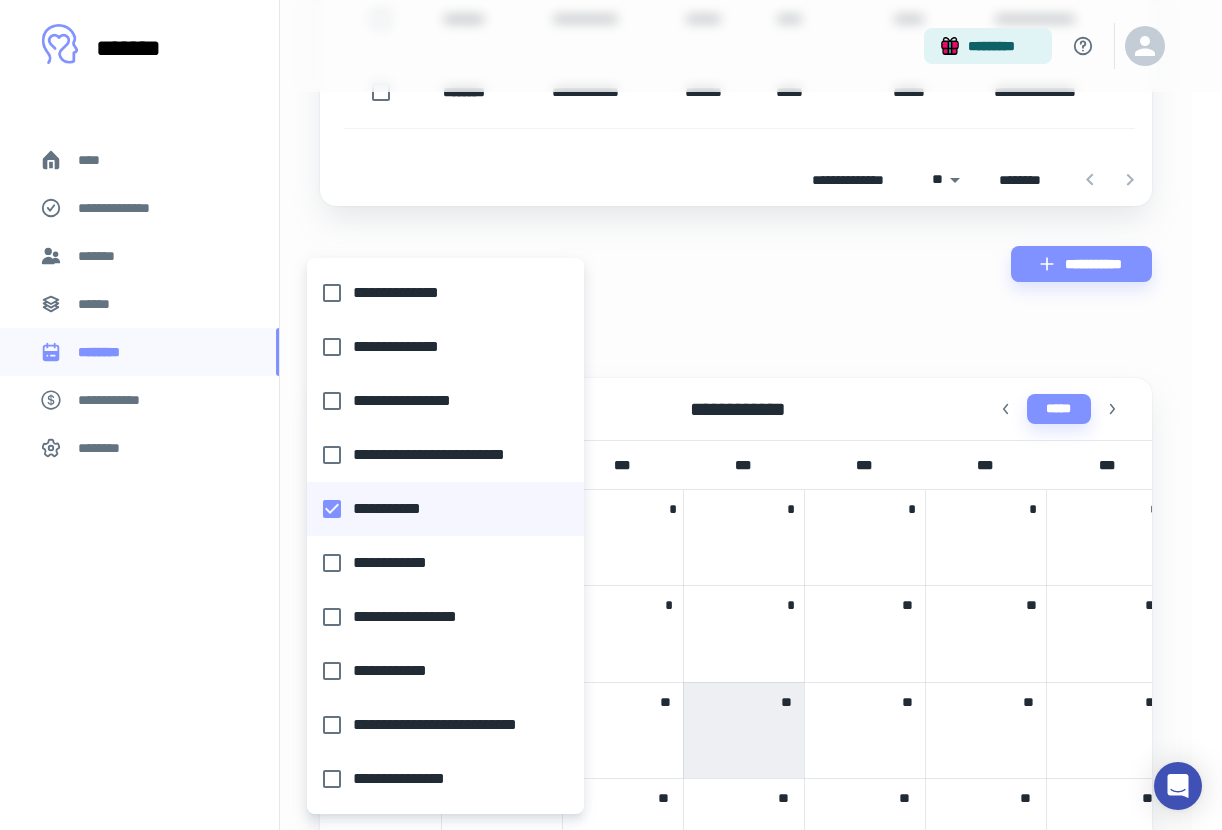 click on "[NUMBER] [STREET], [CITY], [STATE]" at bounding box center [603, -201] 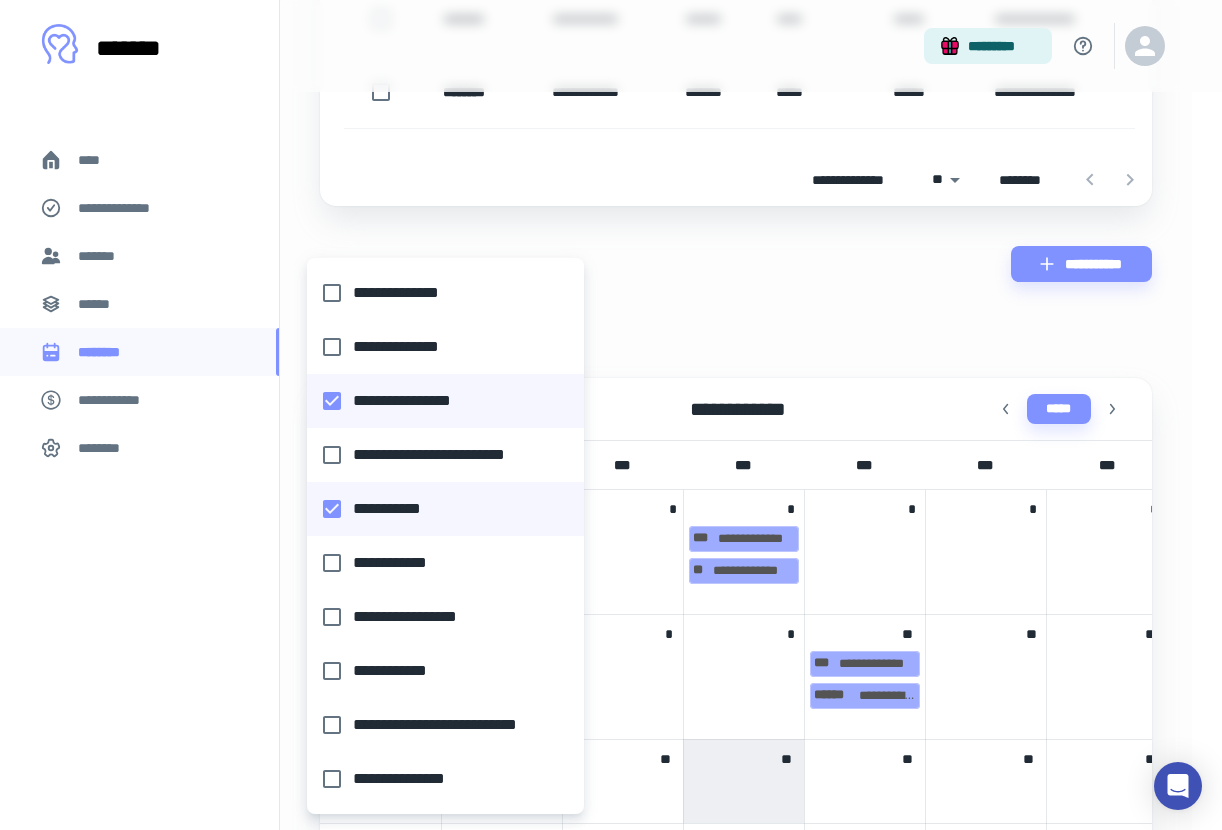 type on "**********" 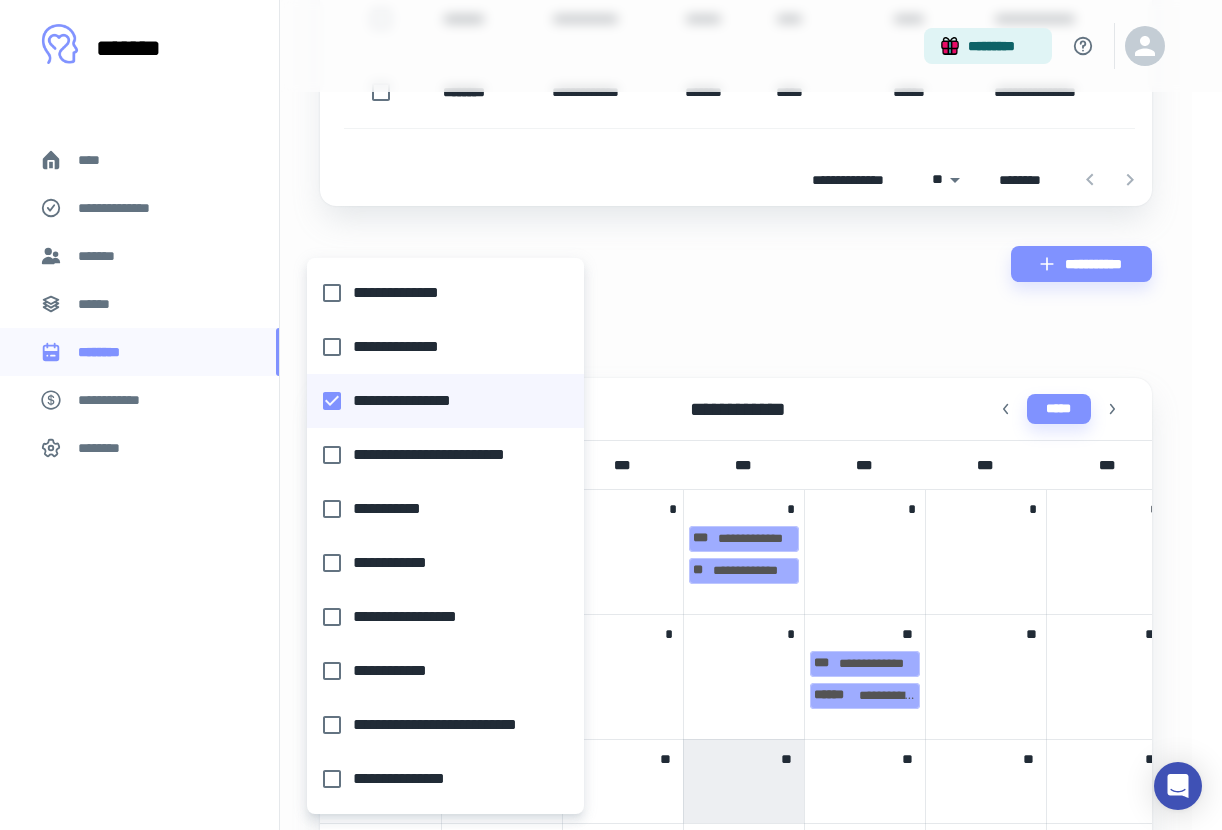 click at bounding box center [611, 415] 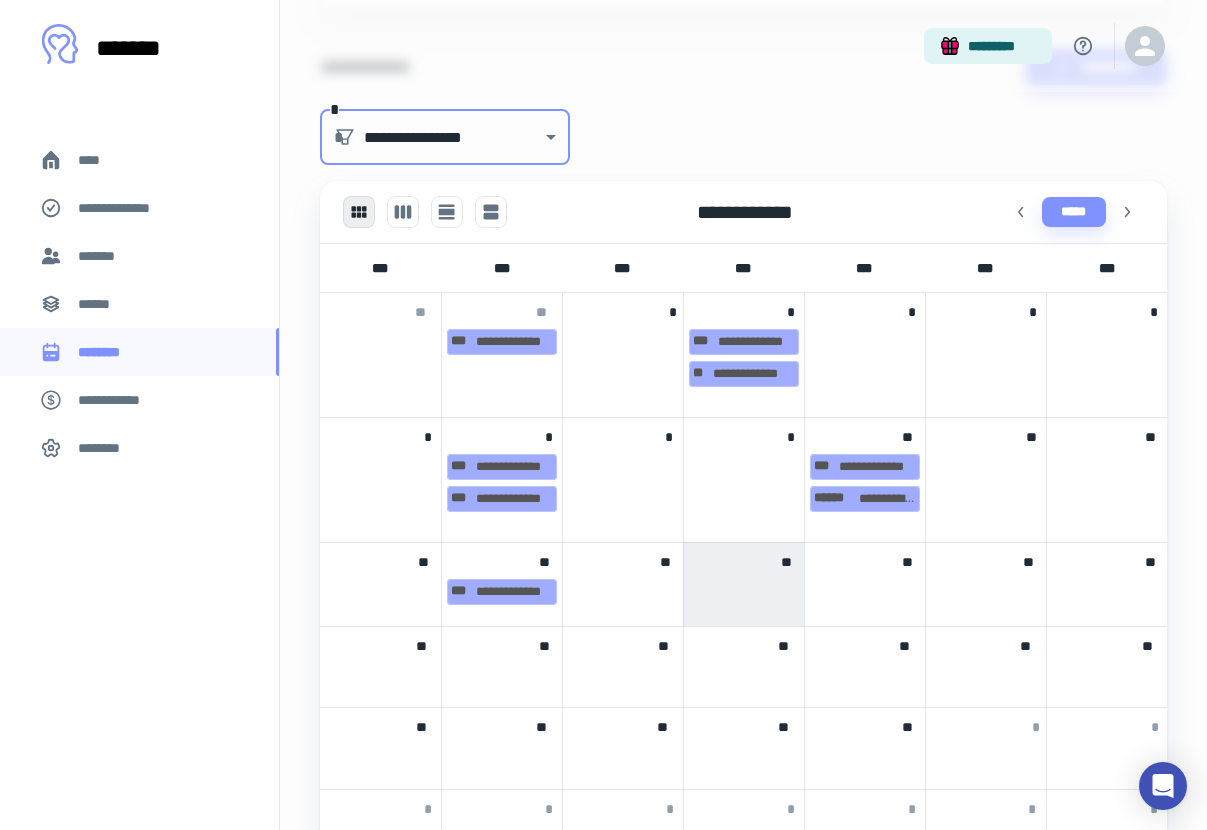 scroll, scrollTop: 796, scrollLeft: 0, axis: vertical 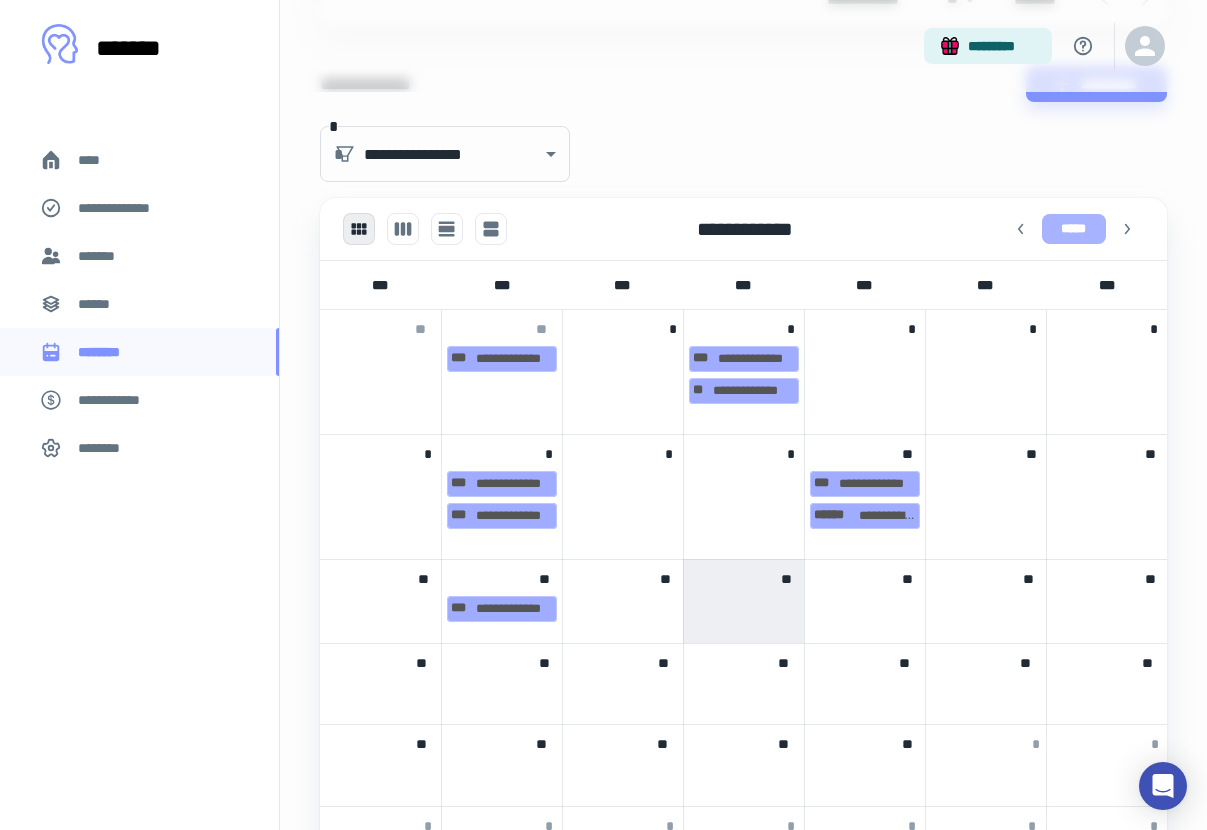 click on "*****" at bounding box center [1074, 229] 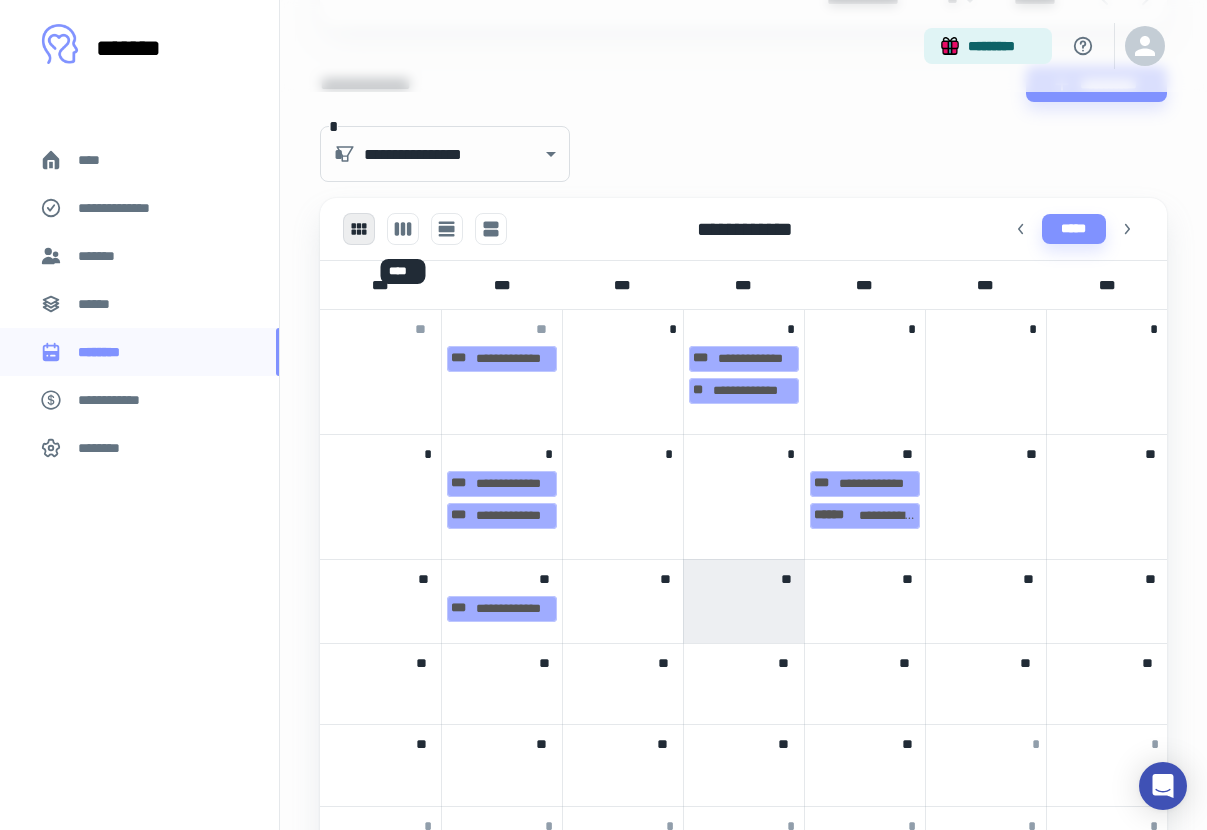 click 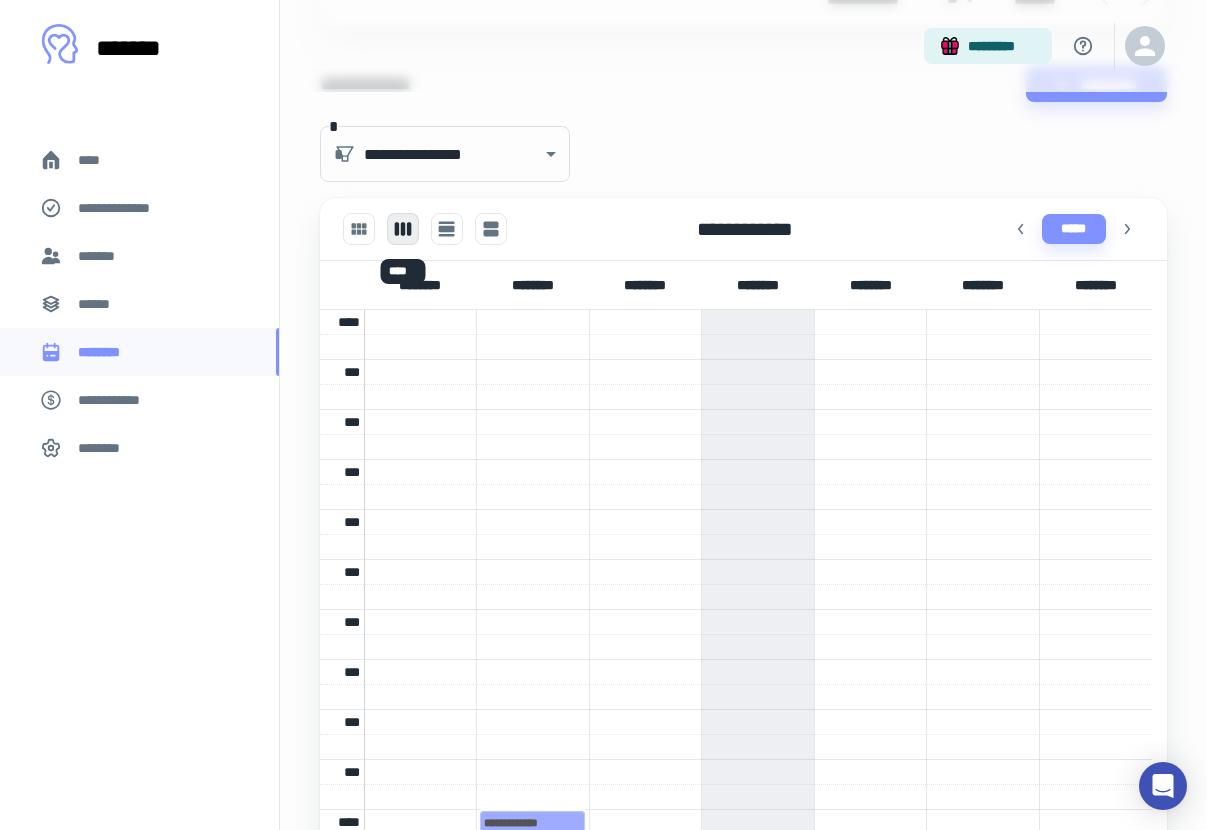 scroll, scrollTop: 301, scrollLeft: 0, axis: vertical 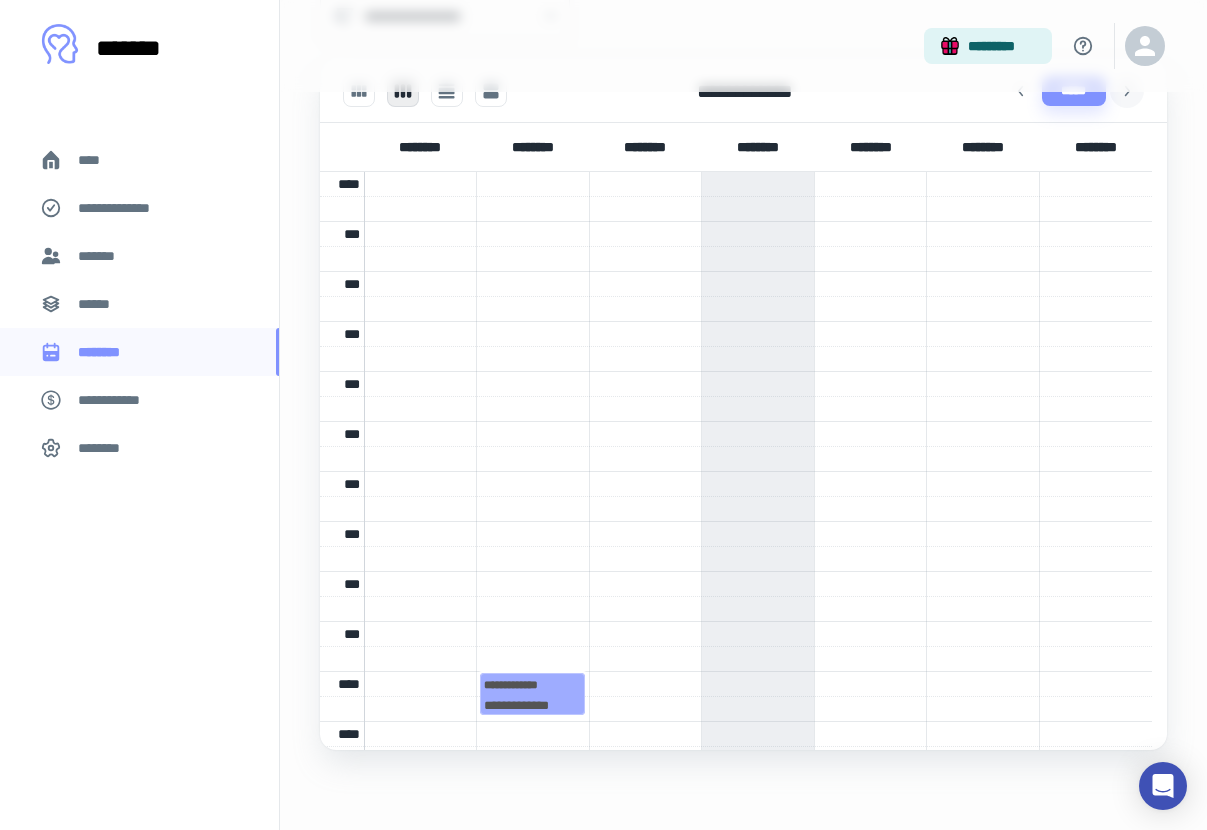 click at bounding box center (1127, 91) 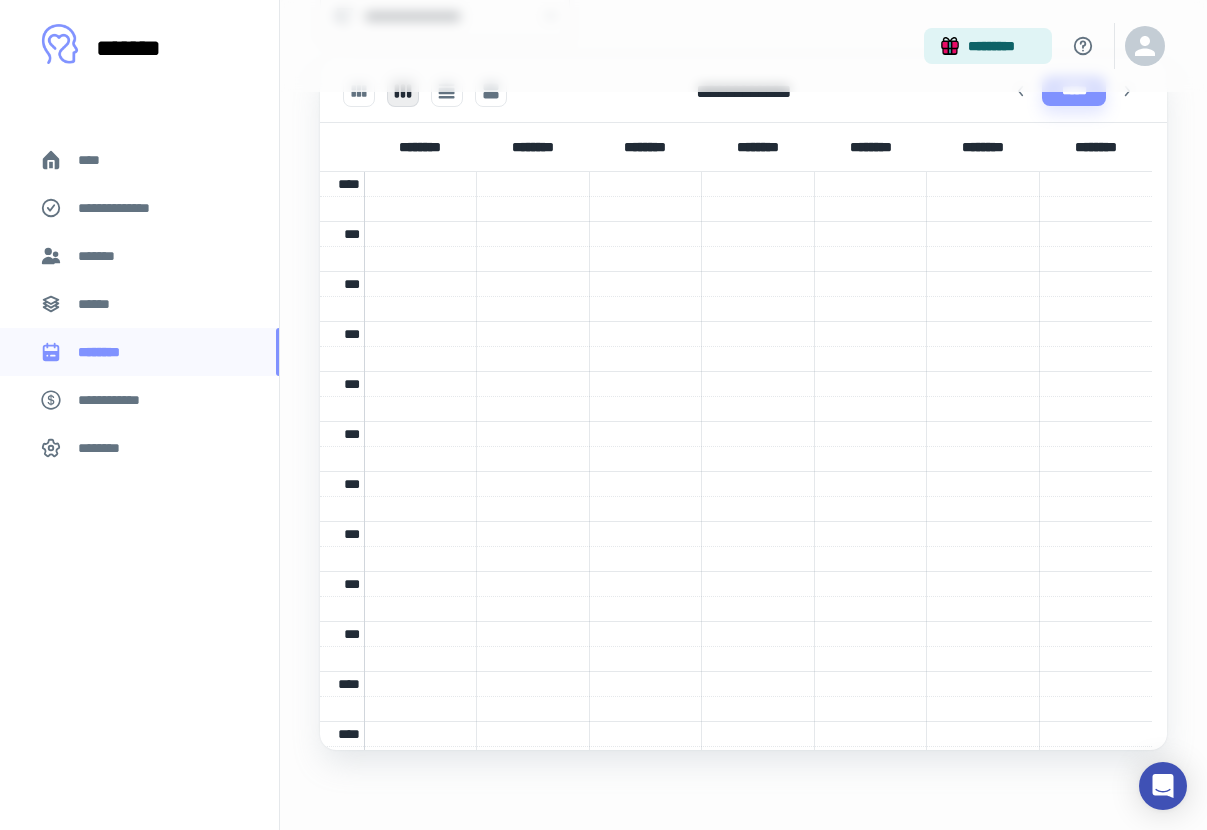 scroll, scrollTop: 252, scrollLeft: 0, axis: vertical 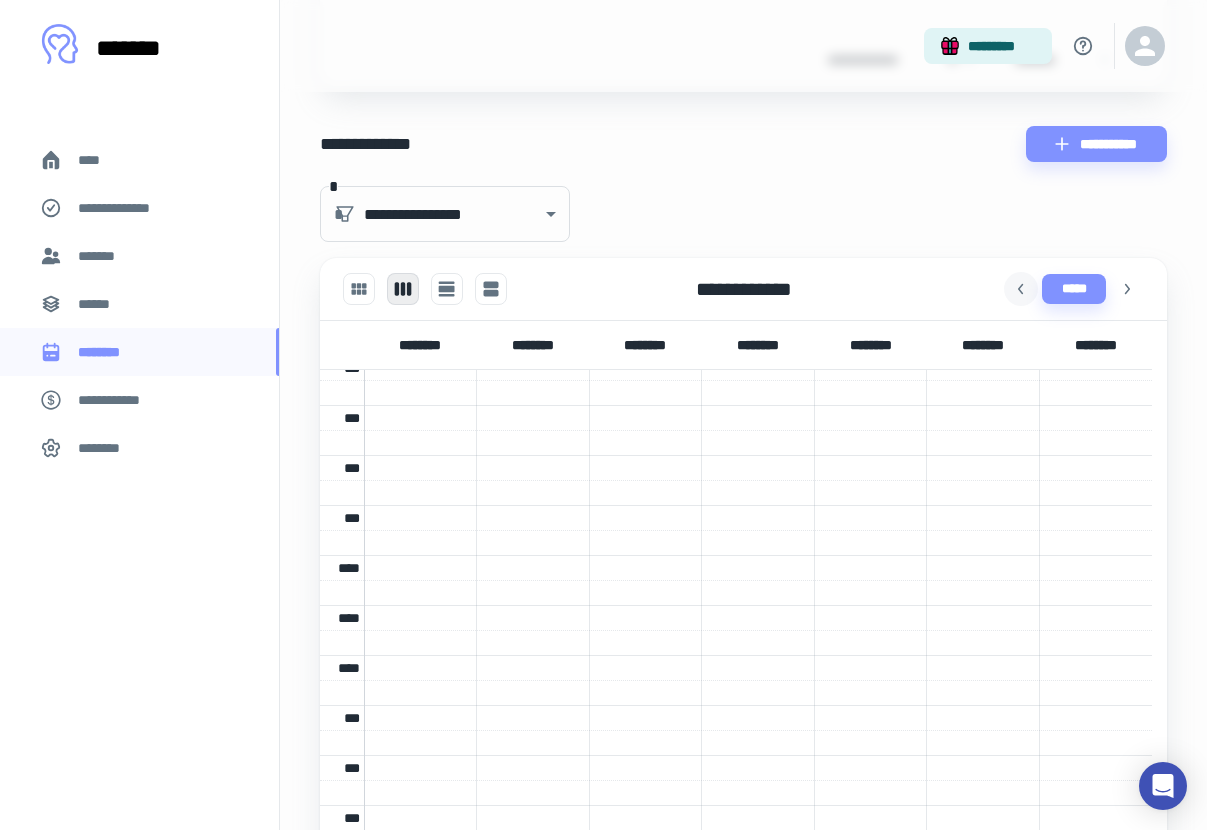 click 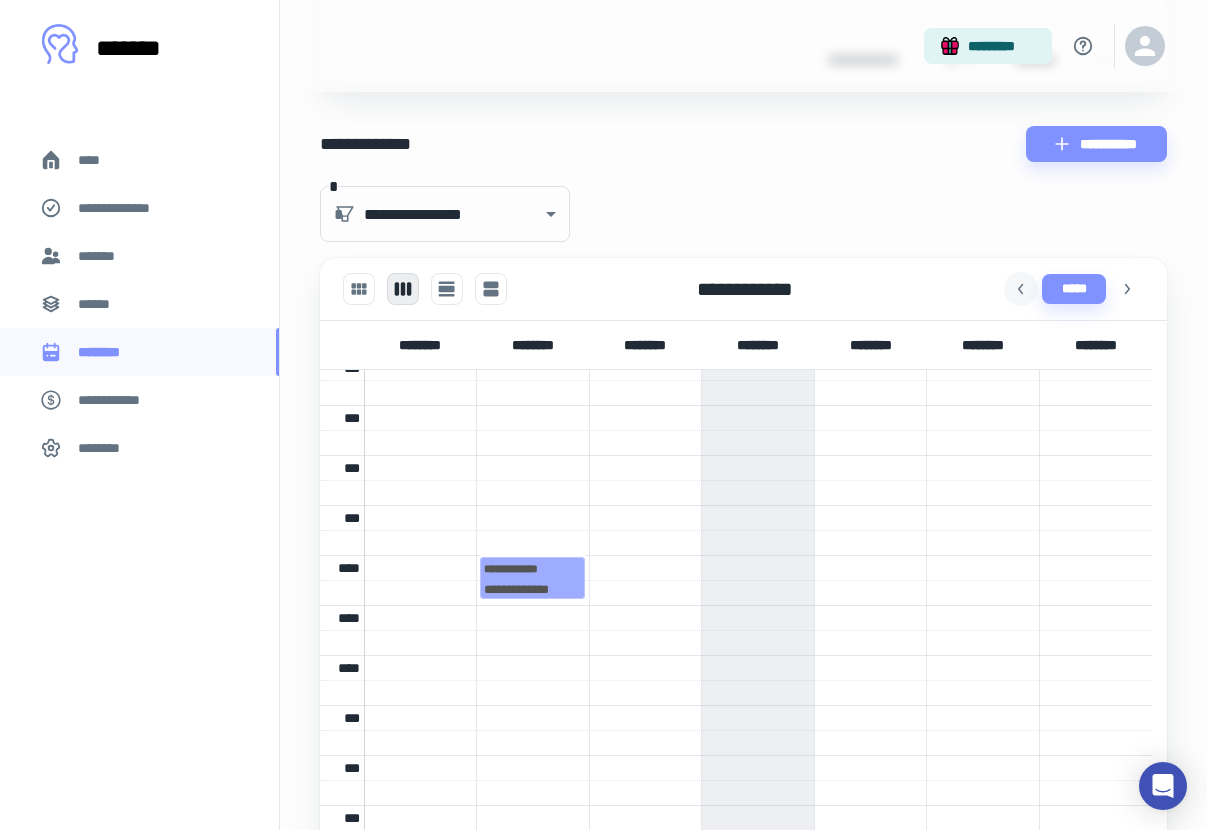 scroll, scrollTop: 301, scrollLeft: 0, axis: vertical 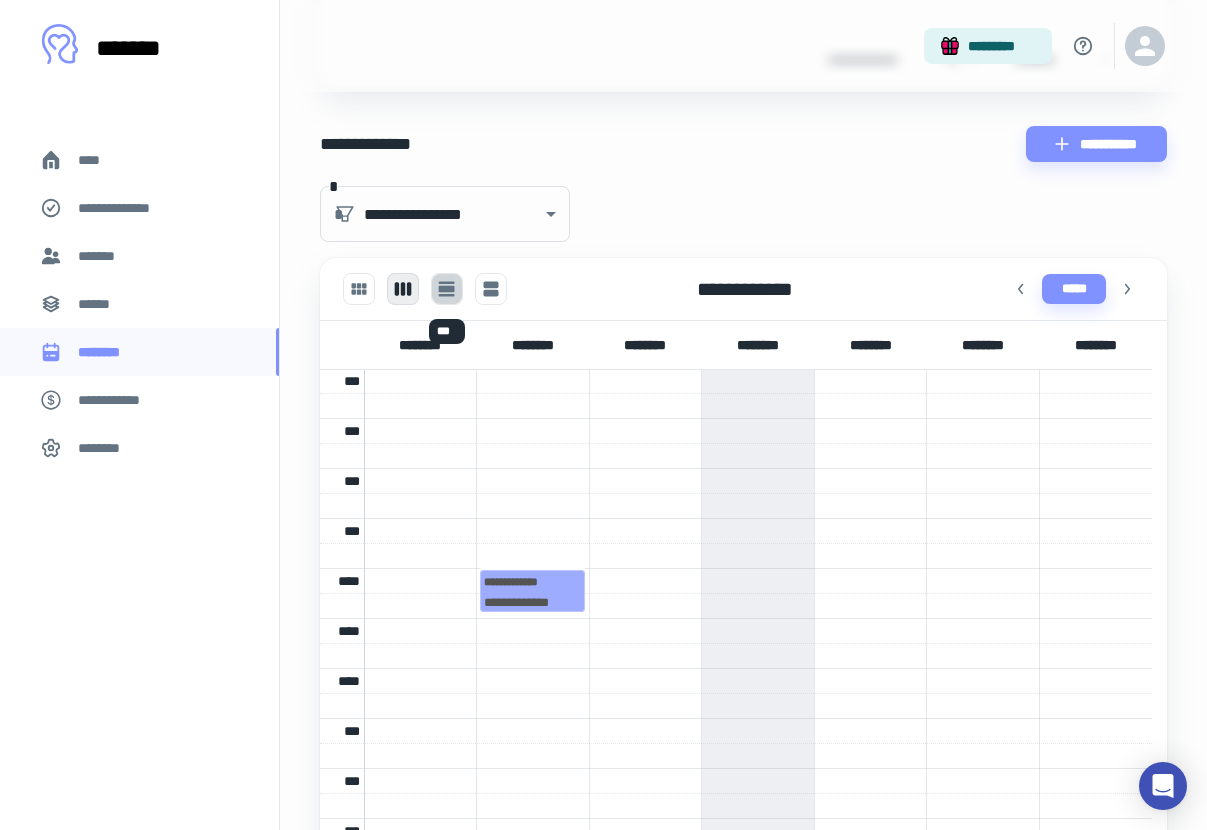 click 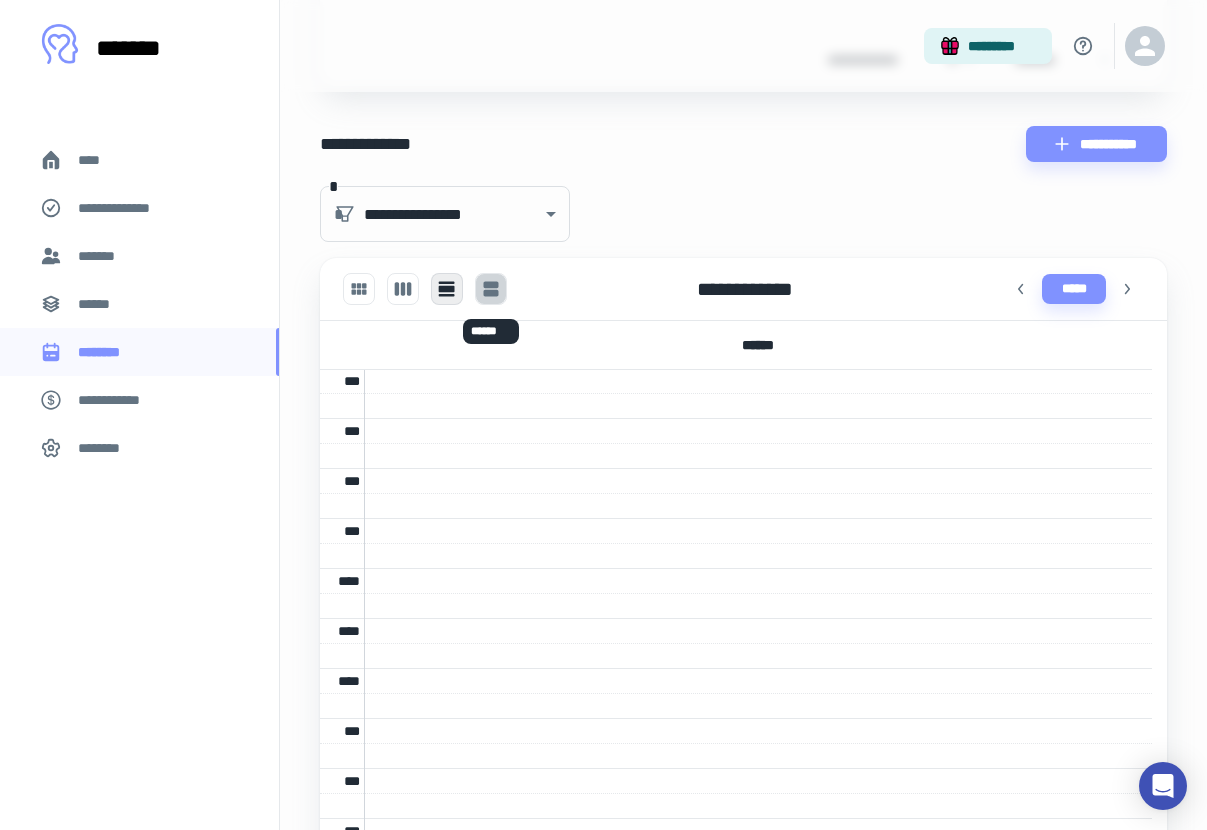 click 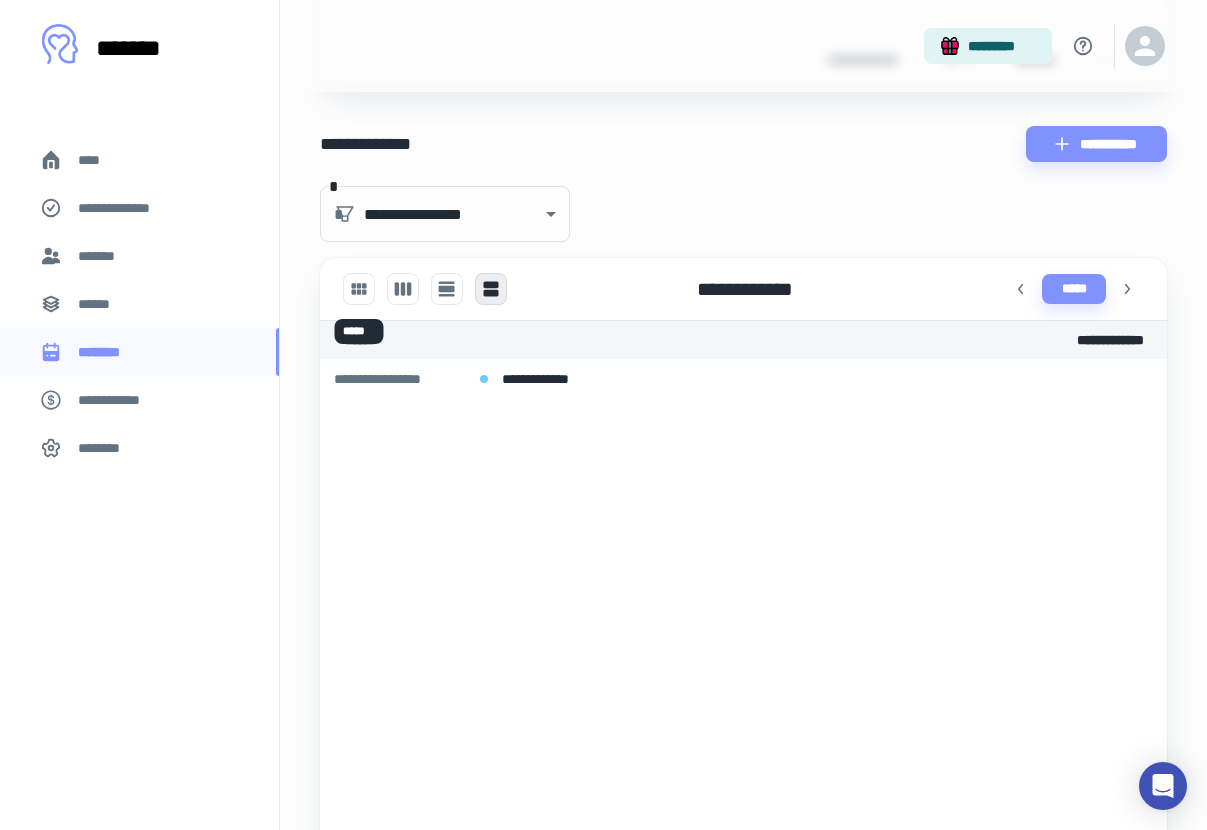 click 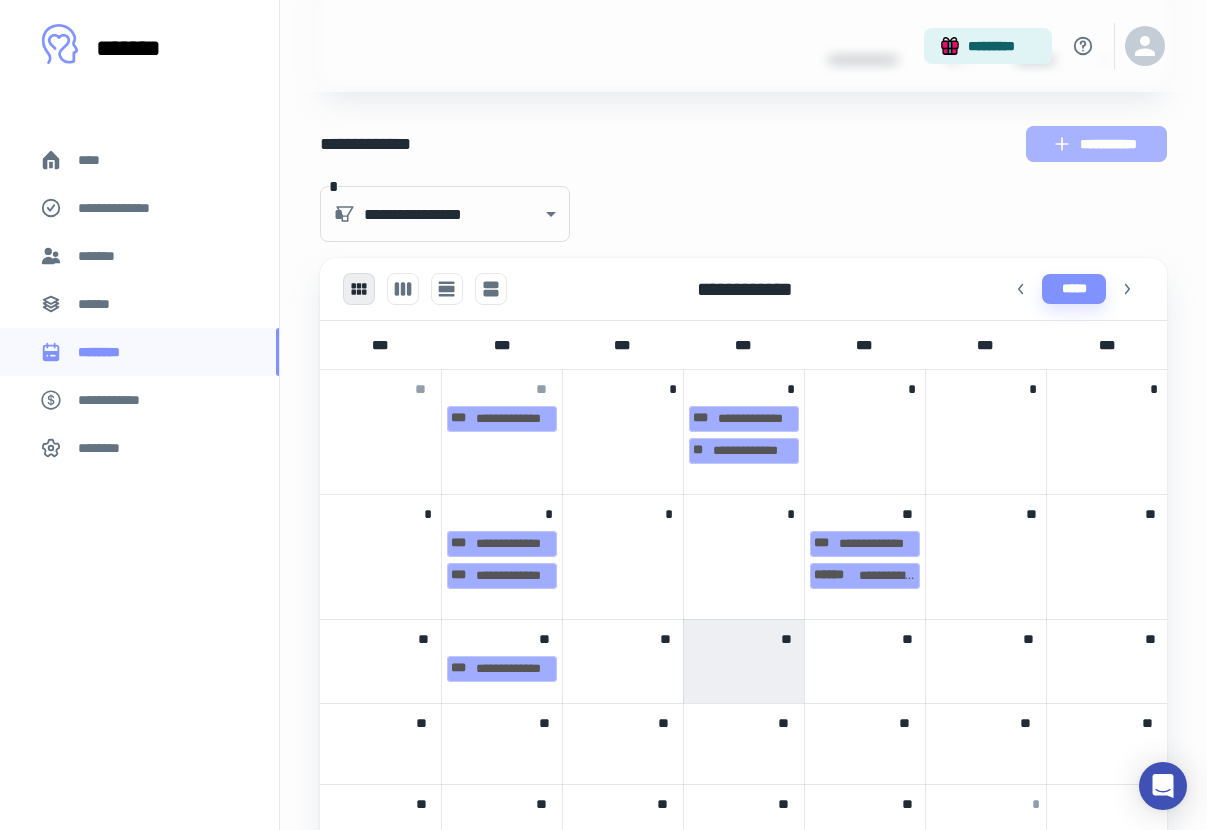 click on "**********" at bounding box center [1096, 144] 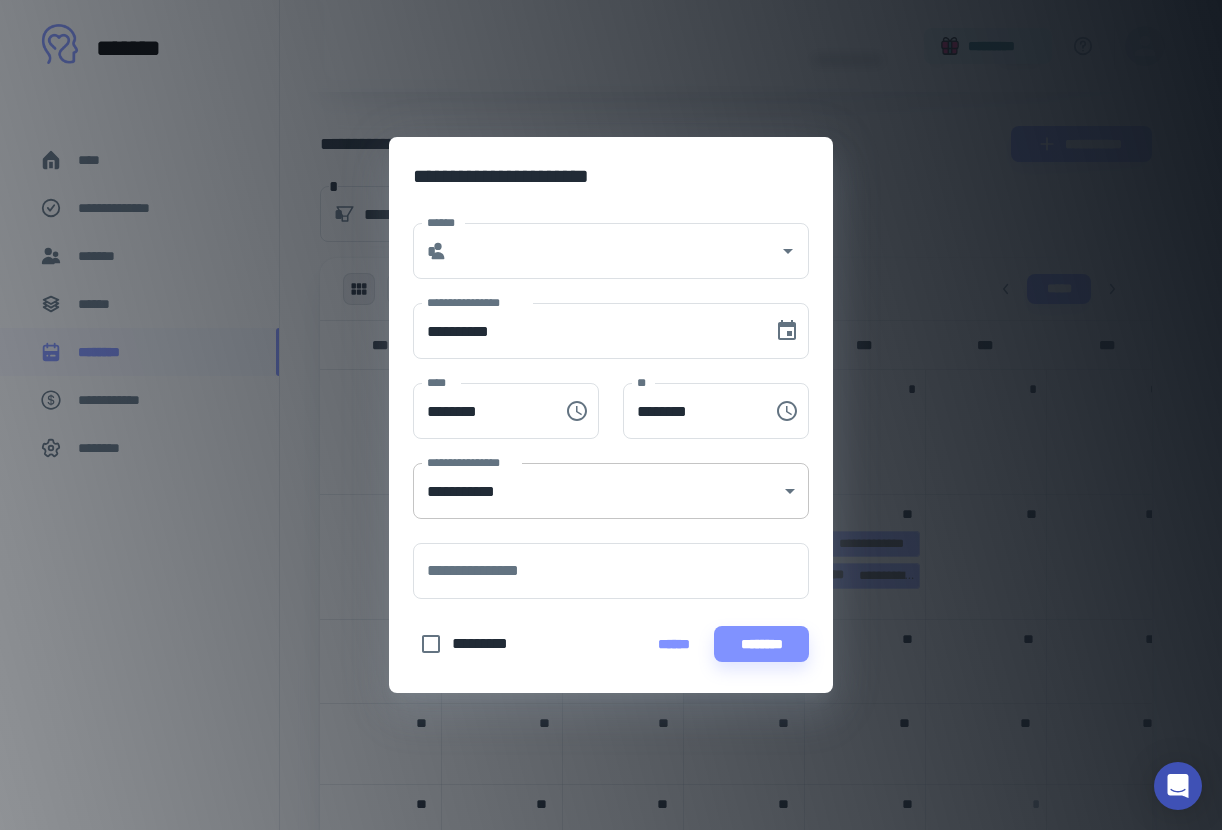 click on "[NUMBER] [STREET], [CITY], [STATE]" at bounding box center (603, -321) 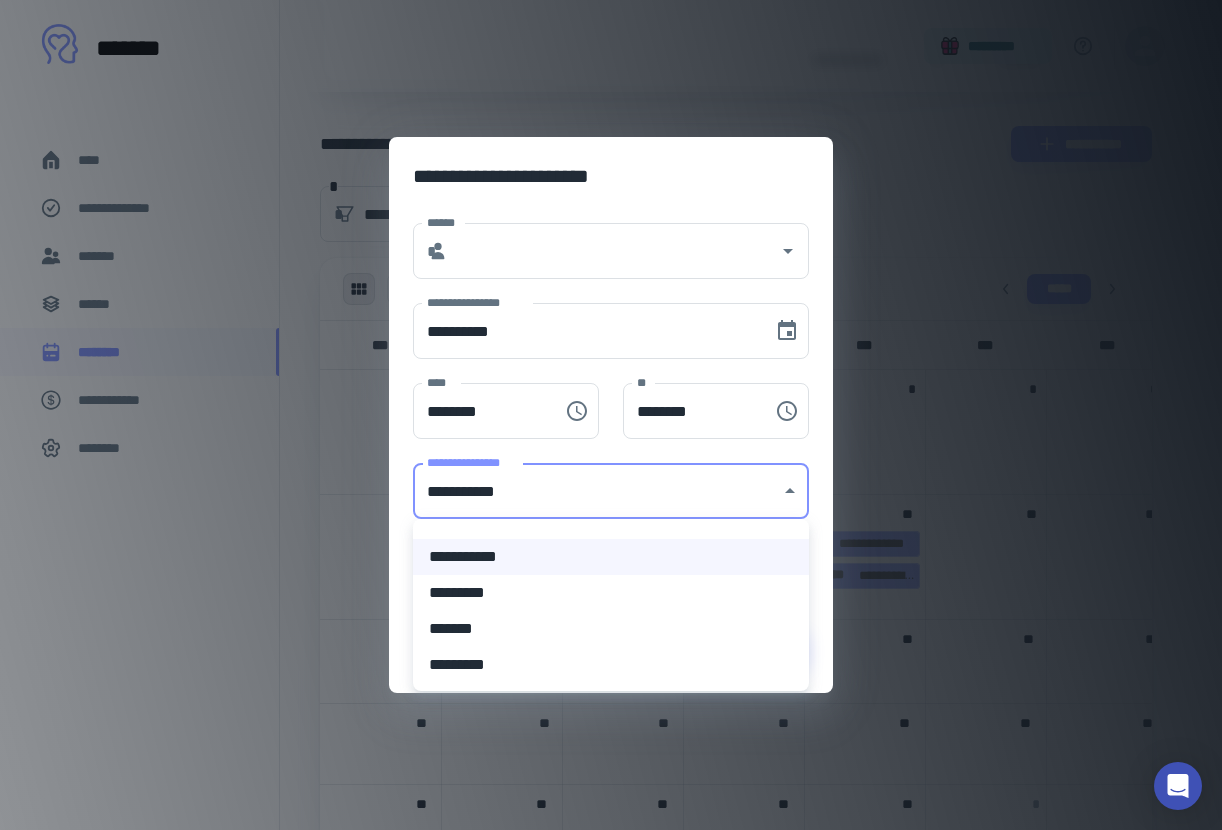 click at bounding box center (611, 415) 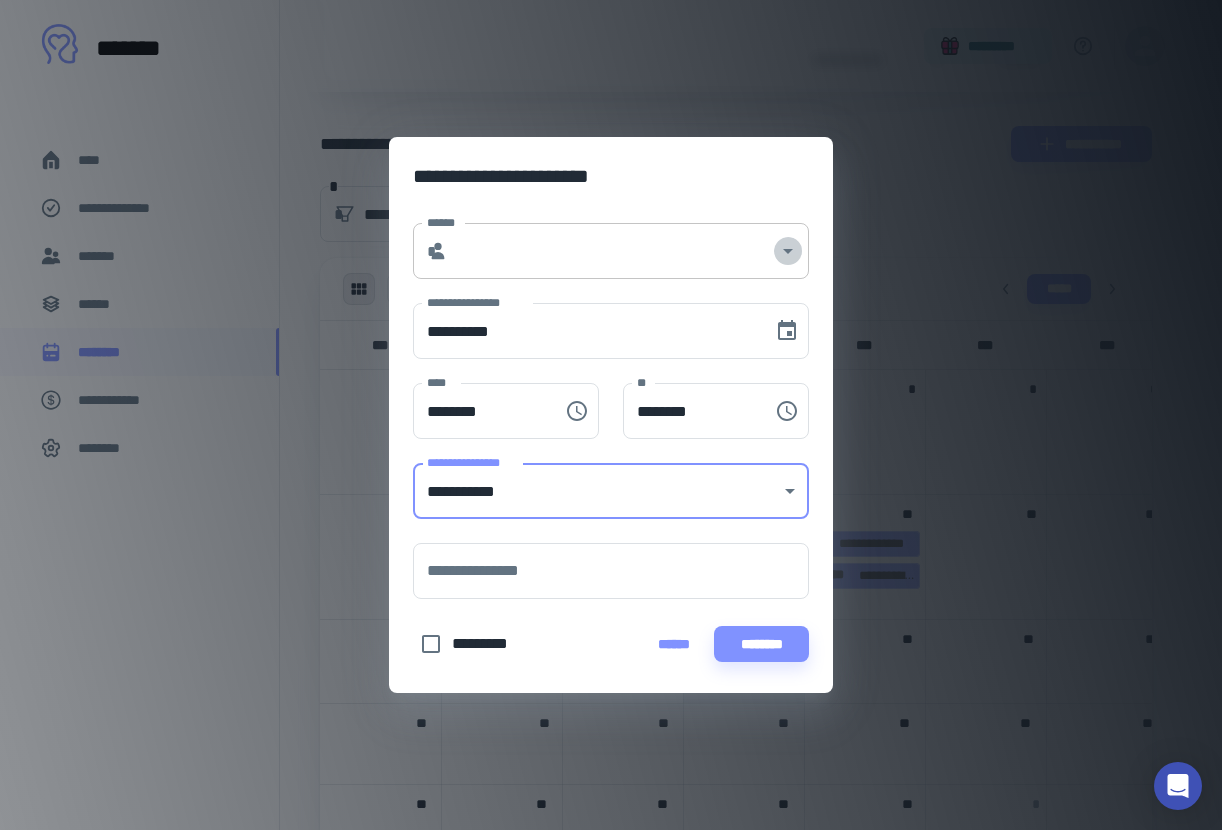click 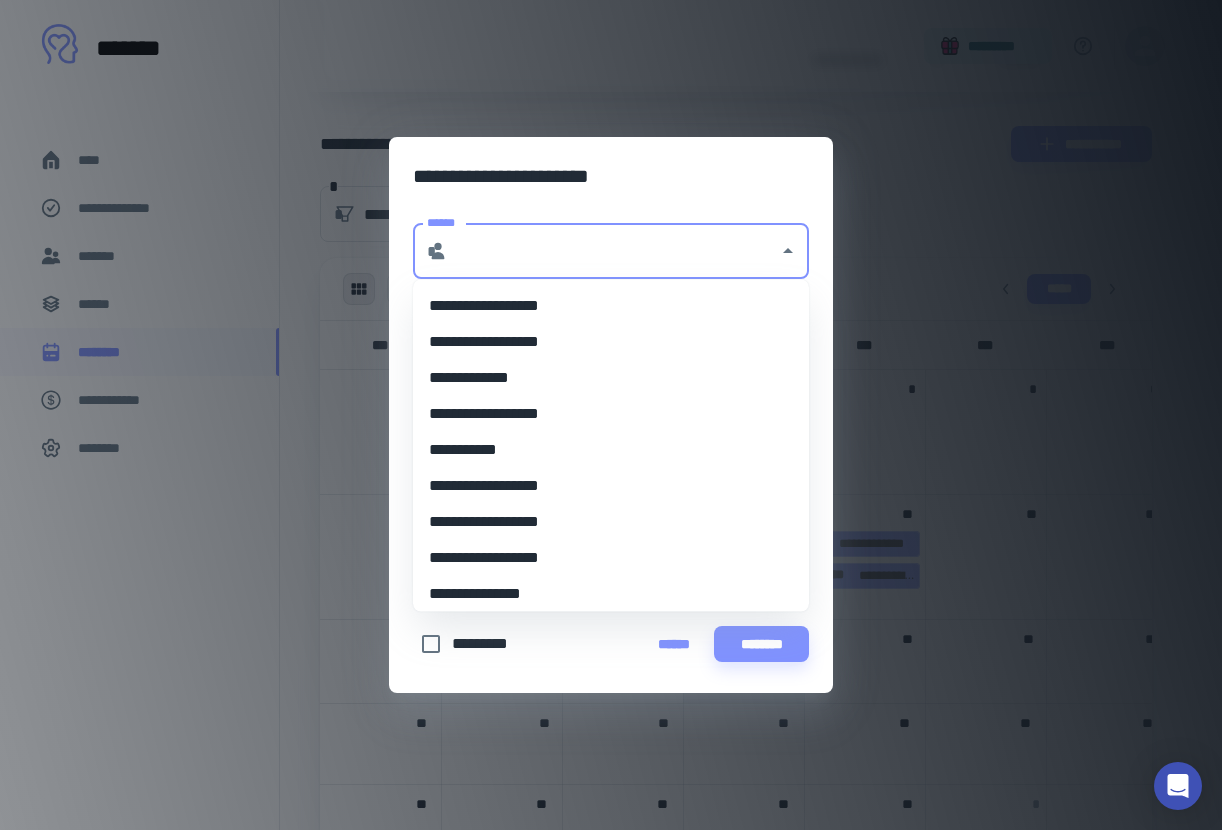 click on "**********" at bounding box center [603, 378] 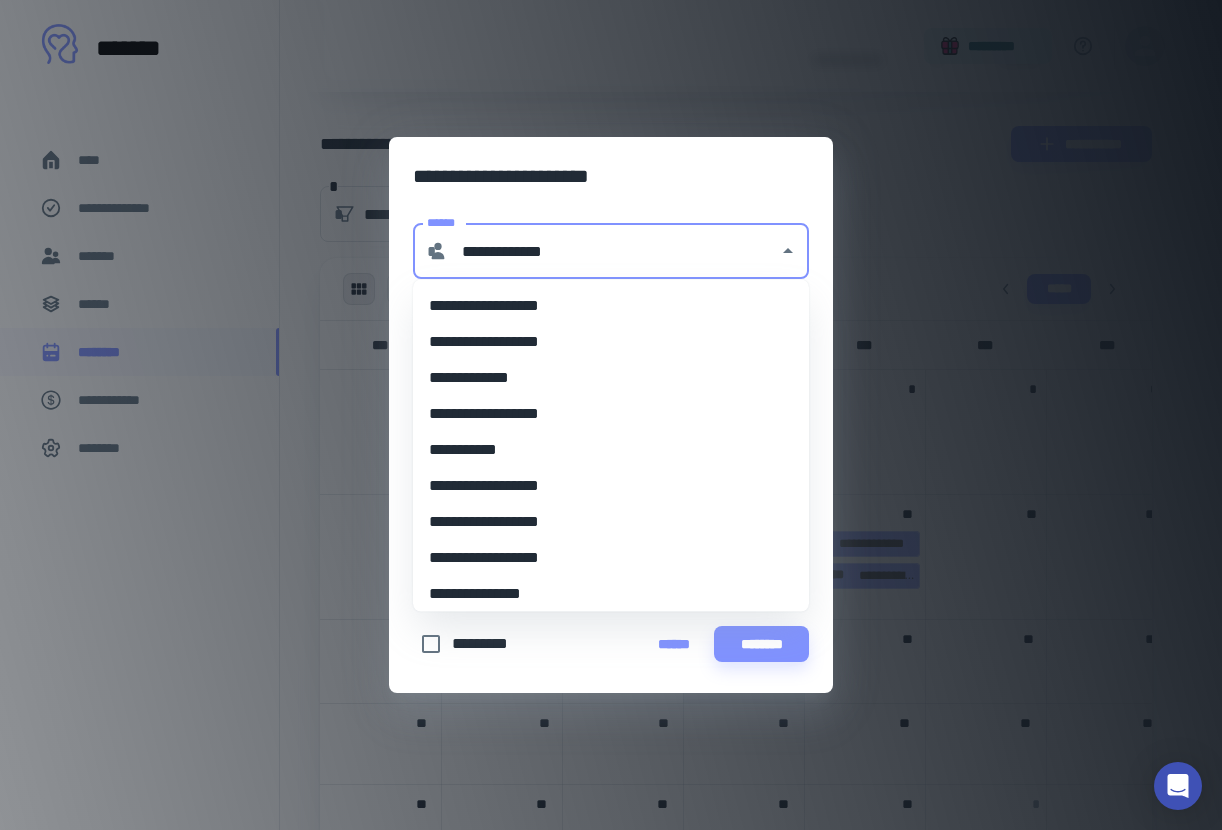 type on "********" 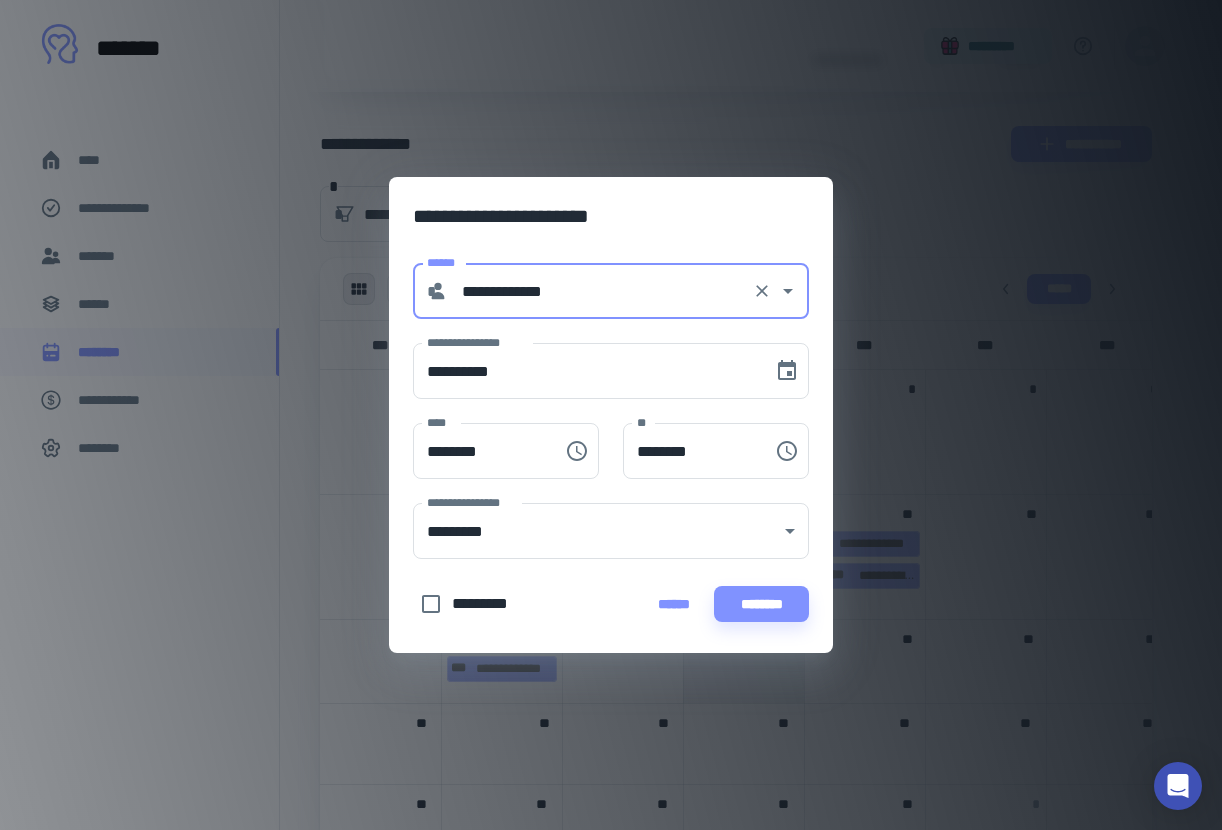 click on "******" at bounding box center (674, 604) 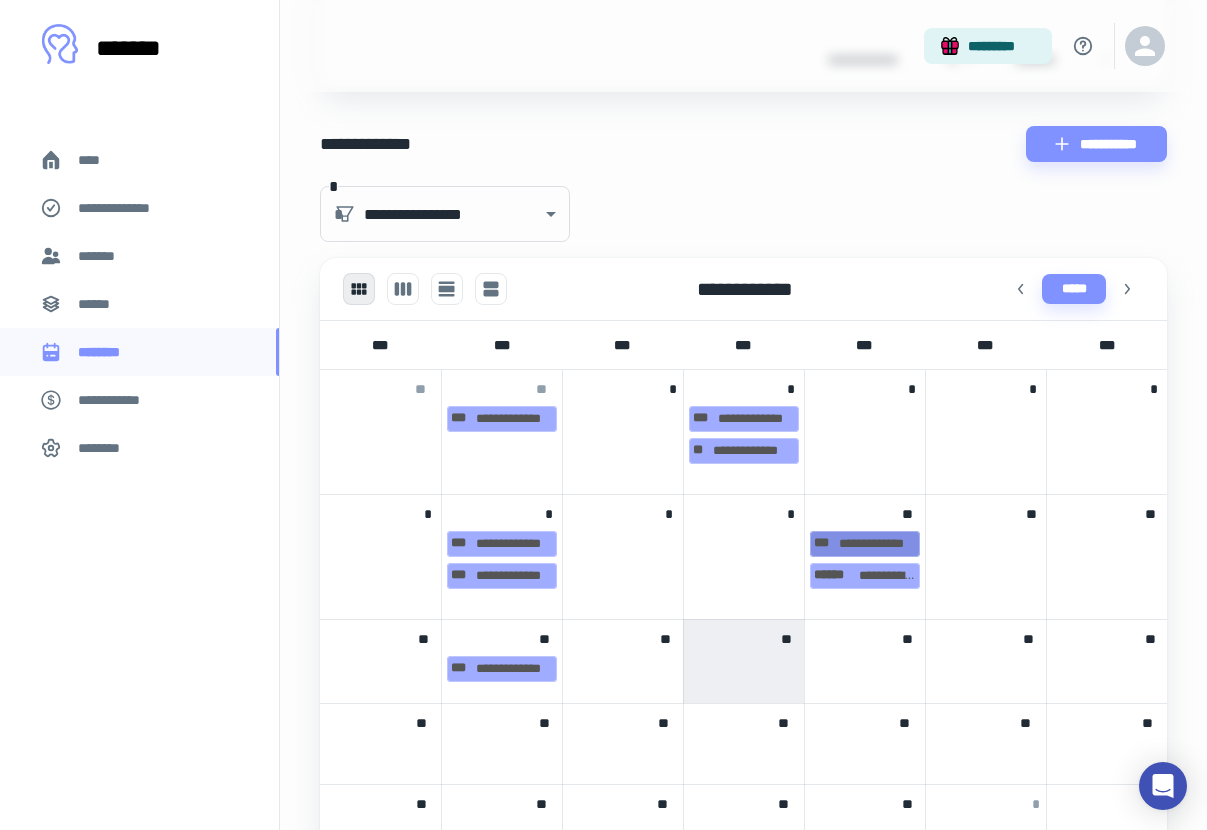 click on "[PHONE]" at bounding box center [865, 544] 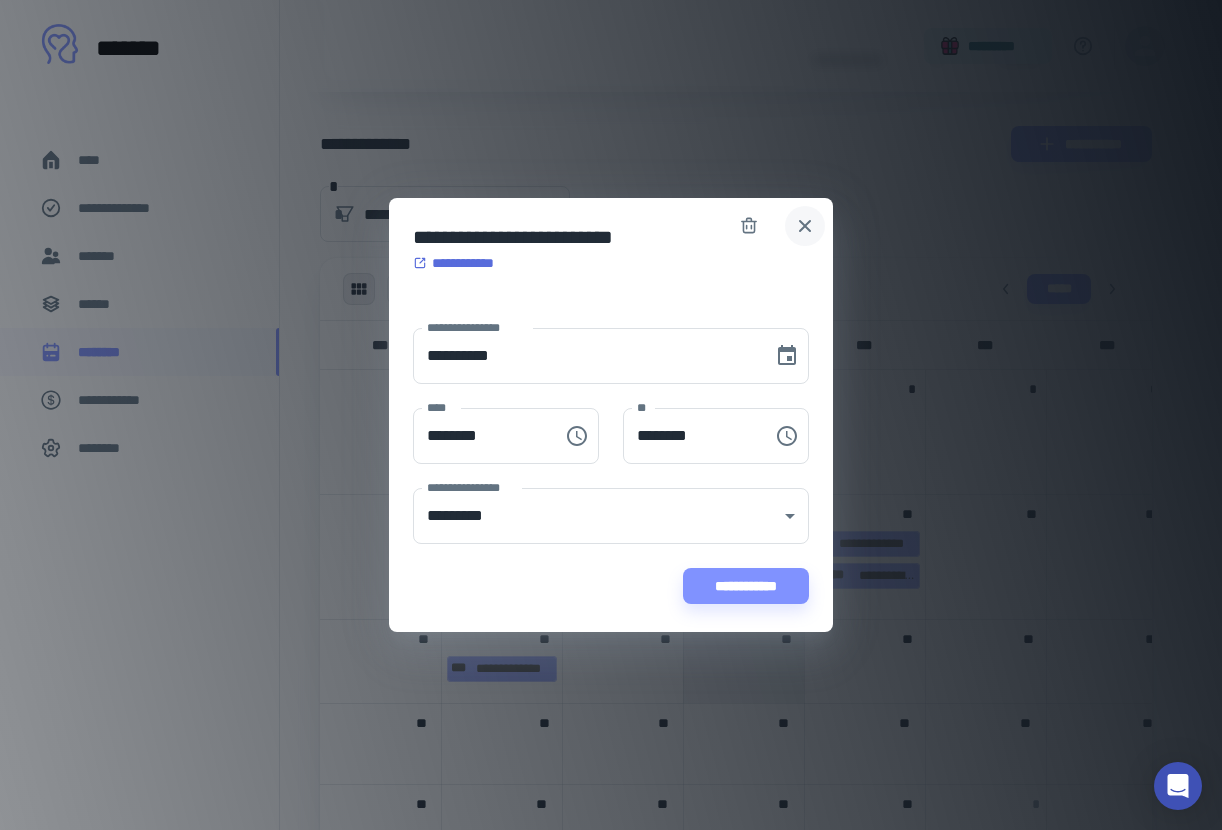 click 